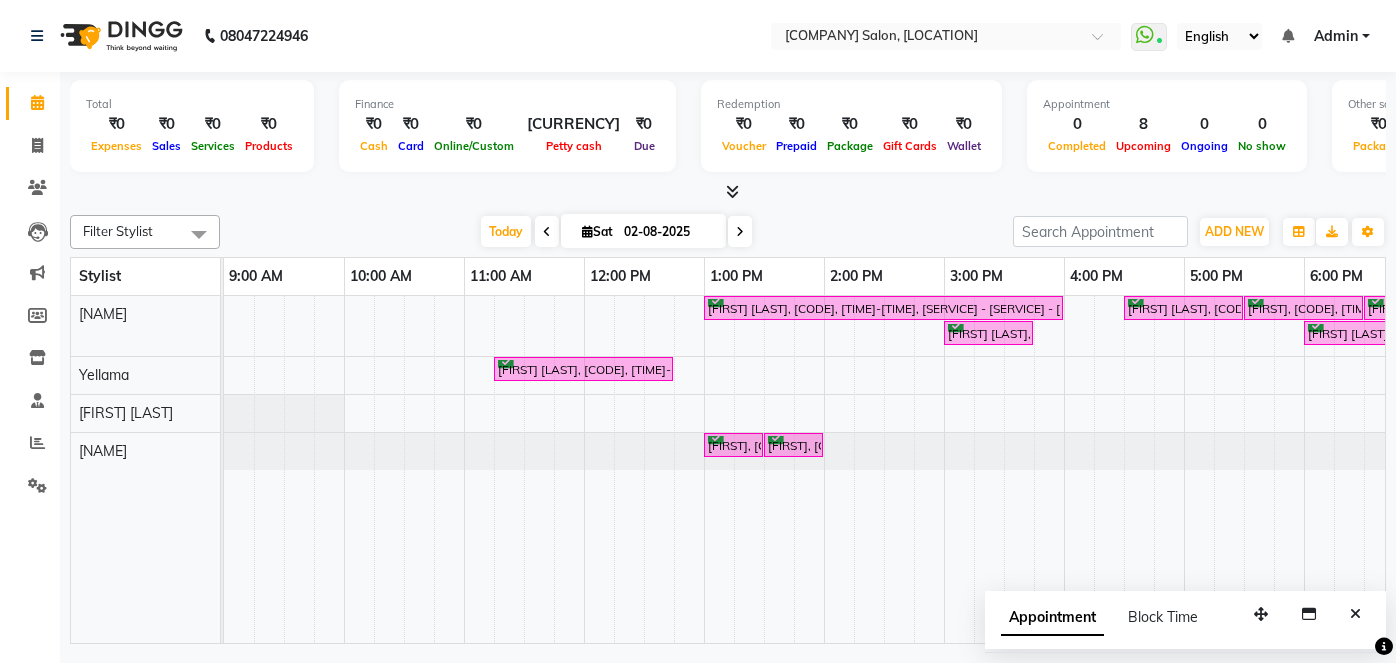 scroll, scrollTop: 0, scrollLeft: 0, axis: both 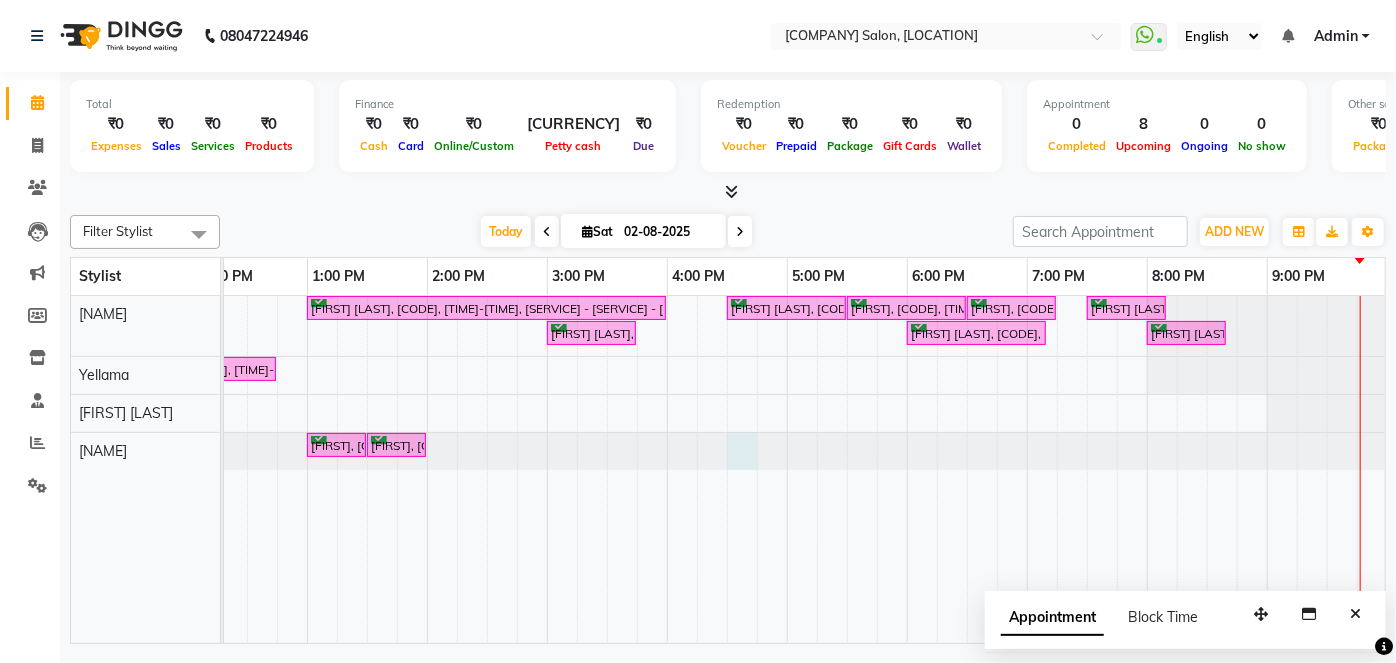 click at bounding box center [-173, 451] 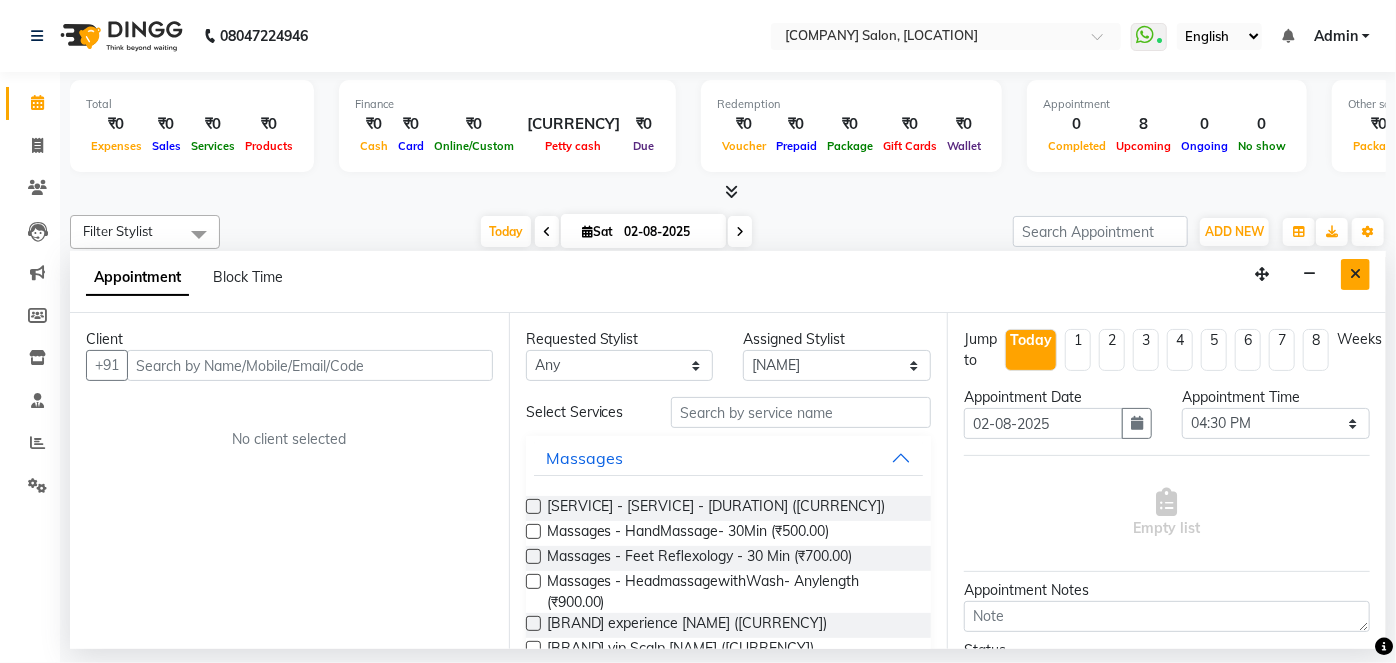 click at bounding box center (1355, 274) 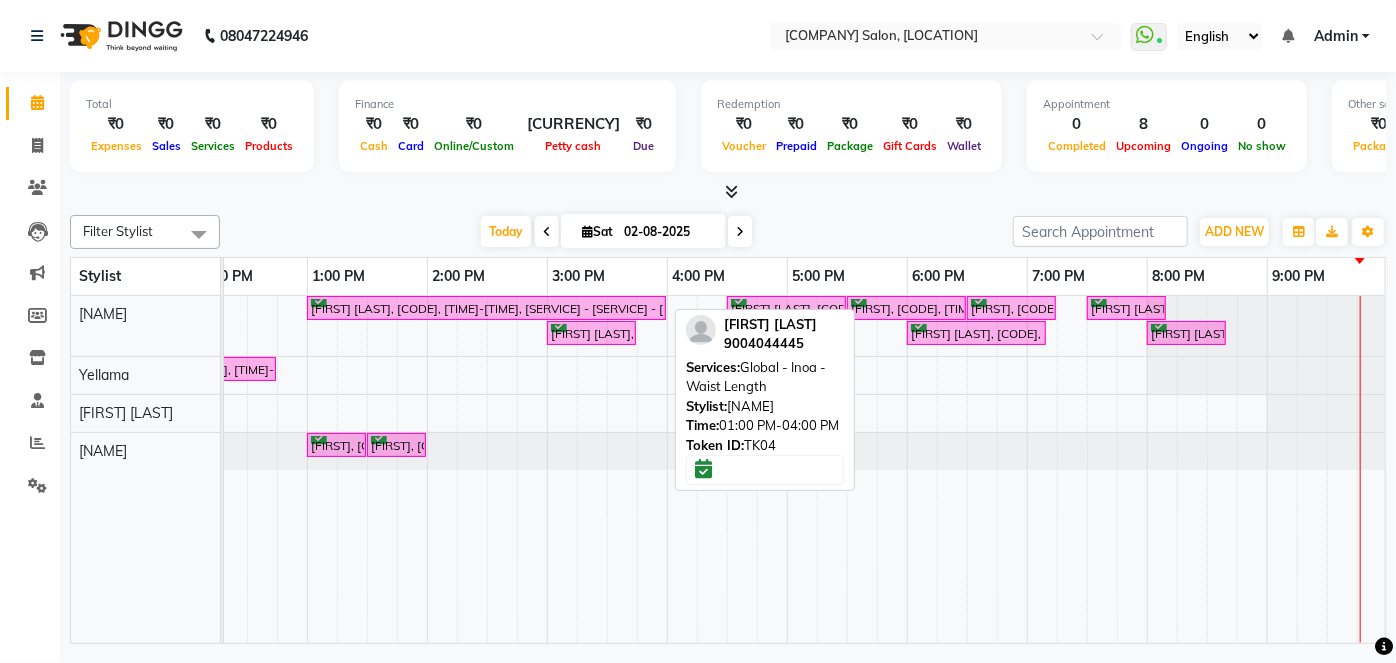 click on "[FIRST] [LAST], [CODE], [TIME]-[TIME], [SERVICE] - [SERVICE] - [LENGTH]" at bounding box center [486, 308] 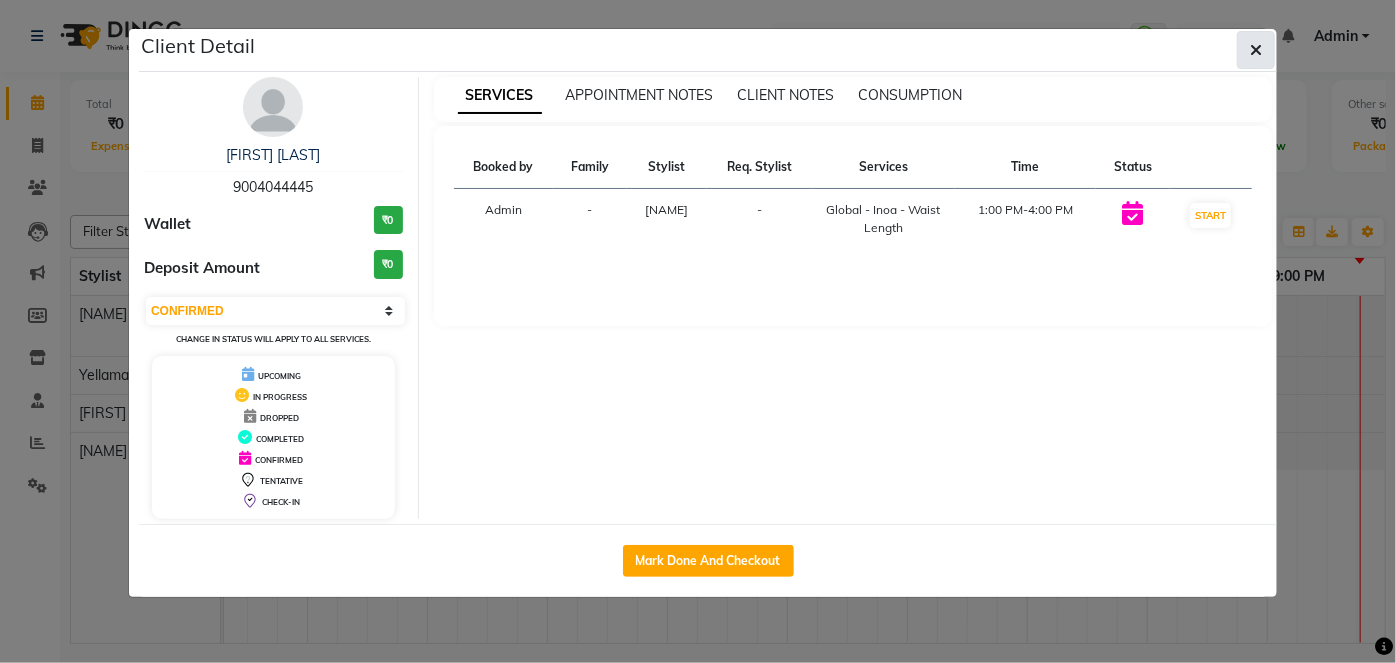 click 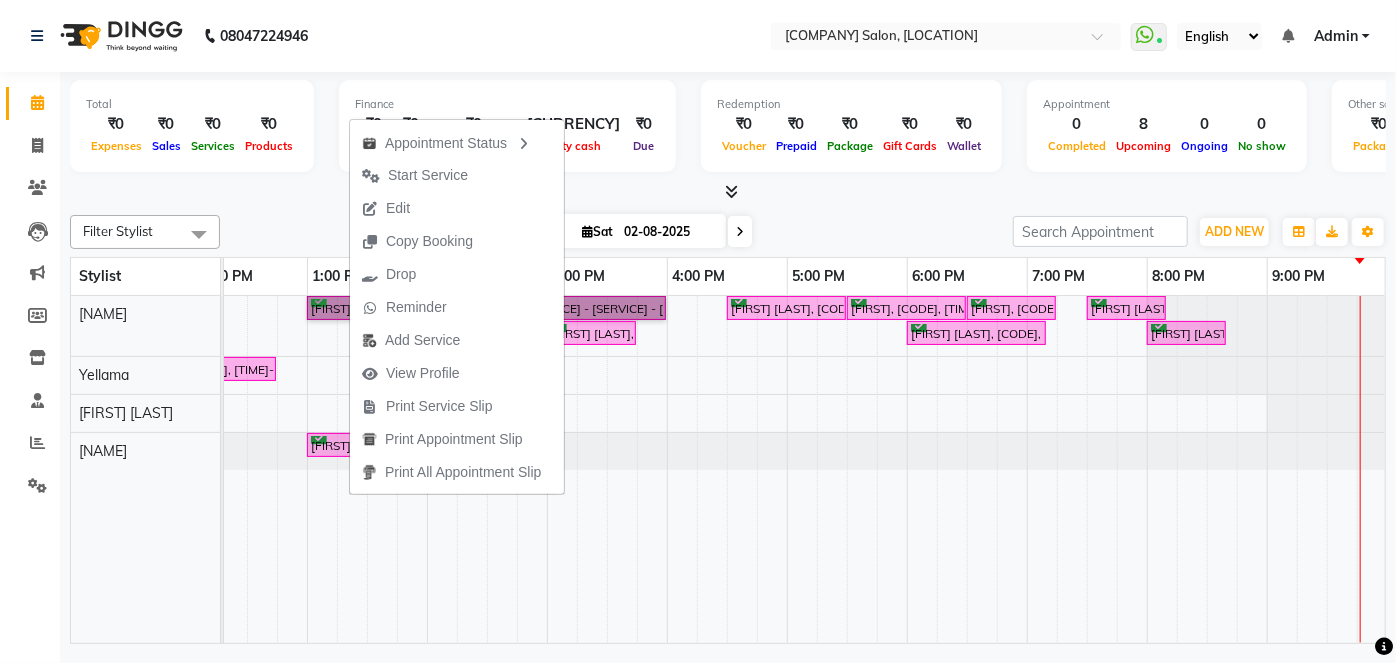 click on "[FIRST] [LAST], [CODE], [TIME]-[TIME], [SERVICE] - [SERVICE] - [LENGTH]     [FIRST] [LAST], [CODE], [TIME]-[TIME], [SERVICE]- [BRAND]  - [LENGTH]     [FIRST], [CODE], [TIME]-[TIME], [SERVICE] - [LENGTH]     [FIRST], [CODE], [TIME]-[TIME], [SERVICE]     [FIRST] [LAST], [CODE], [TIME]-[TIME], [SERVICE] - [GENDER] [SERVICE] ([NAME])     [FIRST] [LAST], [CODE], [TIME]-[TIME], [SERVICE] - [GENDER] [SERVICE] ([NAME])     [FIRST] [LAST], [CODE], [TIME]-[TIME], [SERVICE] - [GENDER] [SERVICE] ([NAME])     [FIRST] [LAST], [CODE], [TIME]-[TIME], [SERVICE] - [GENDER] [SERVICE] ([NAME])     [FIRST] [LAST], [CODE], [TIME]-[TIME], [SERVICE]     [FIRST], [CODE], [TIME]-[TIME], [SERVICE] - [SERVICE]     [FIRST], [CODE], [TIME]-[TIME], [SERVICE] - [SERVICE]" at bounding box center [607, 469] 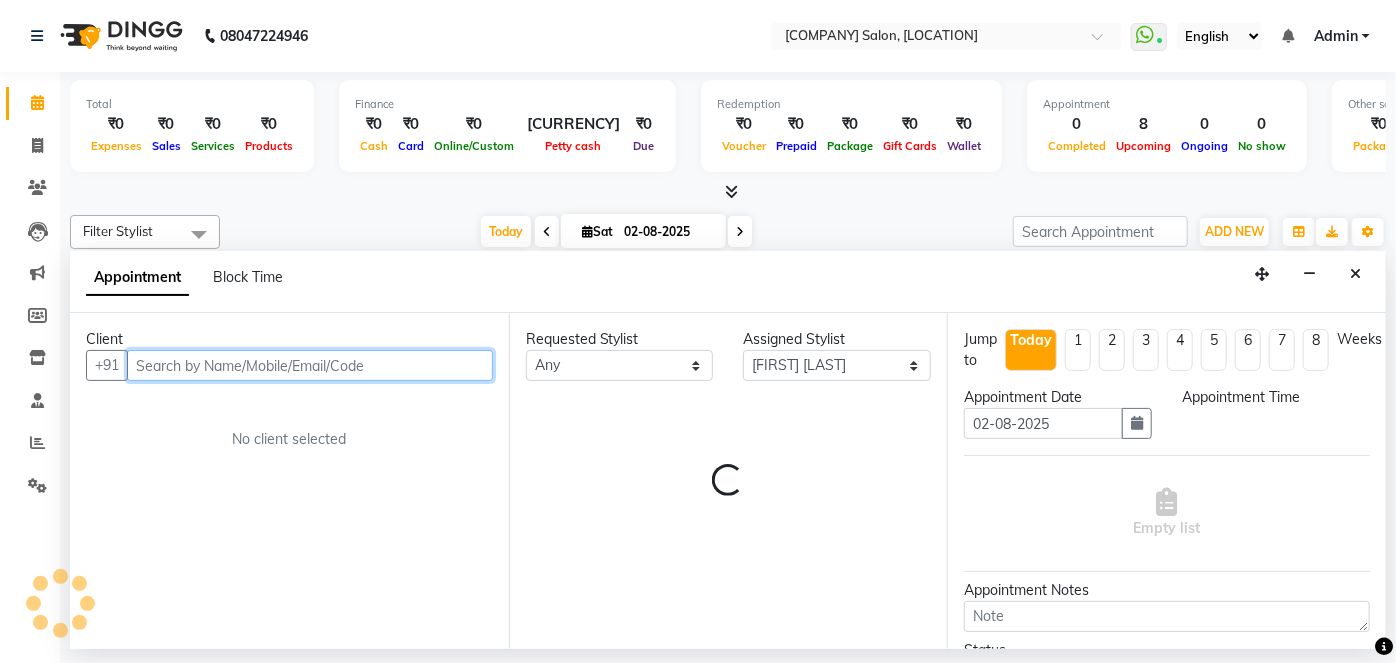 select on "945" 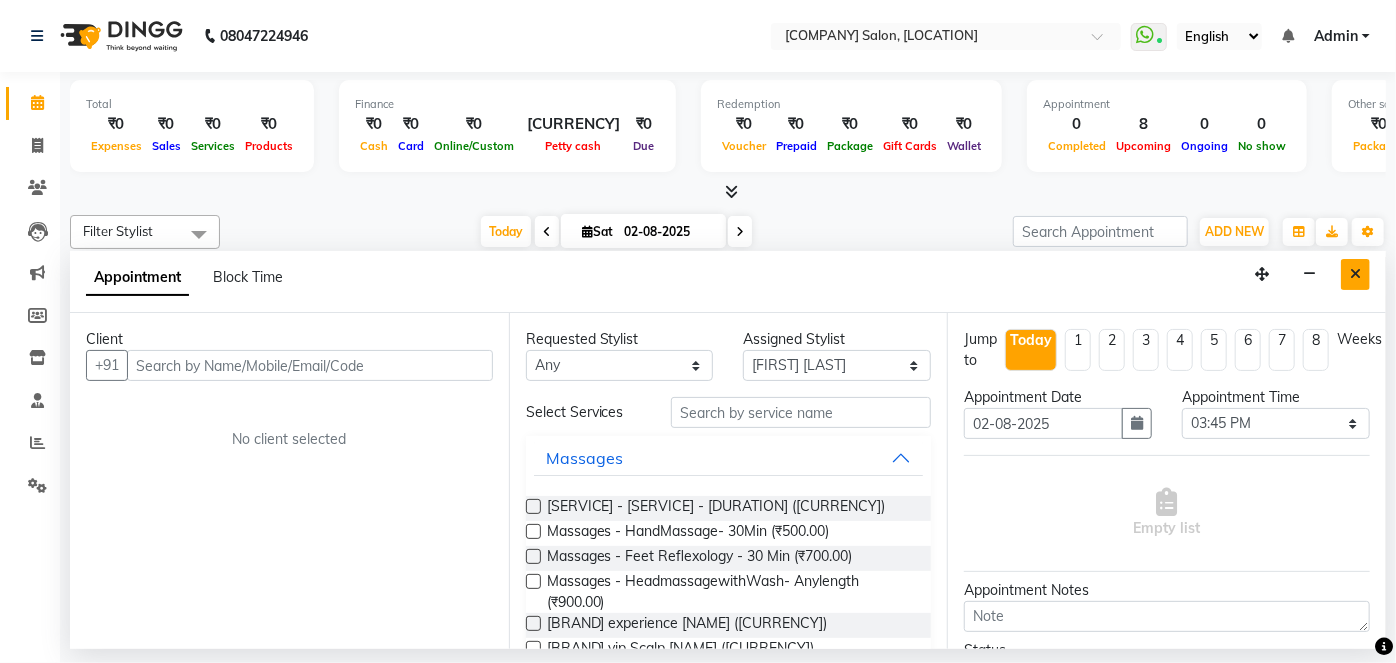 click at bounding box center [1355, 274] 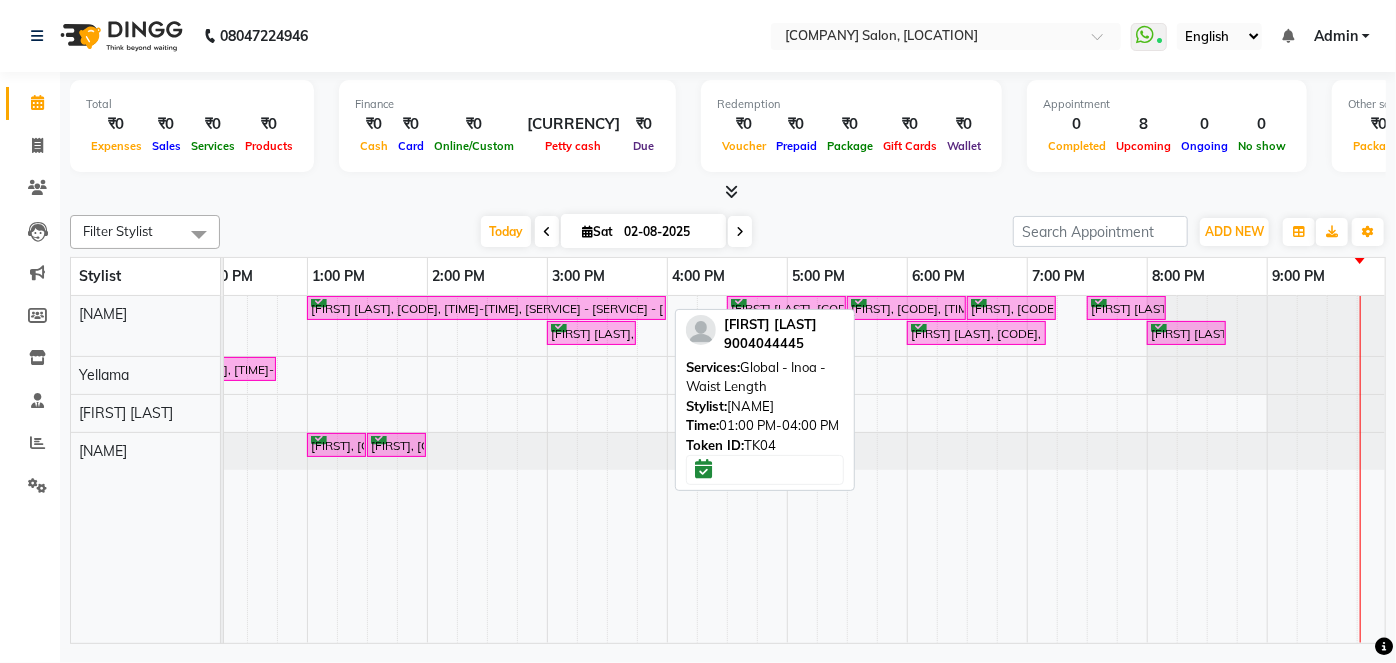 click on "[FIRST] [LAST], [CODE], [TIME]-[TIME], [SERVICE] - [SERVICE] - [LENGTH]" at bounding box center (486, 308) 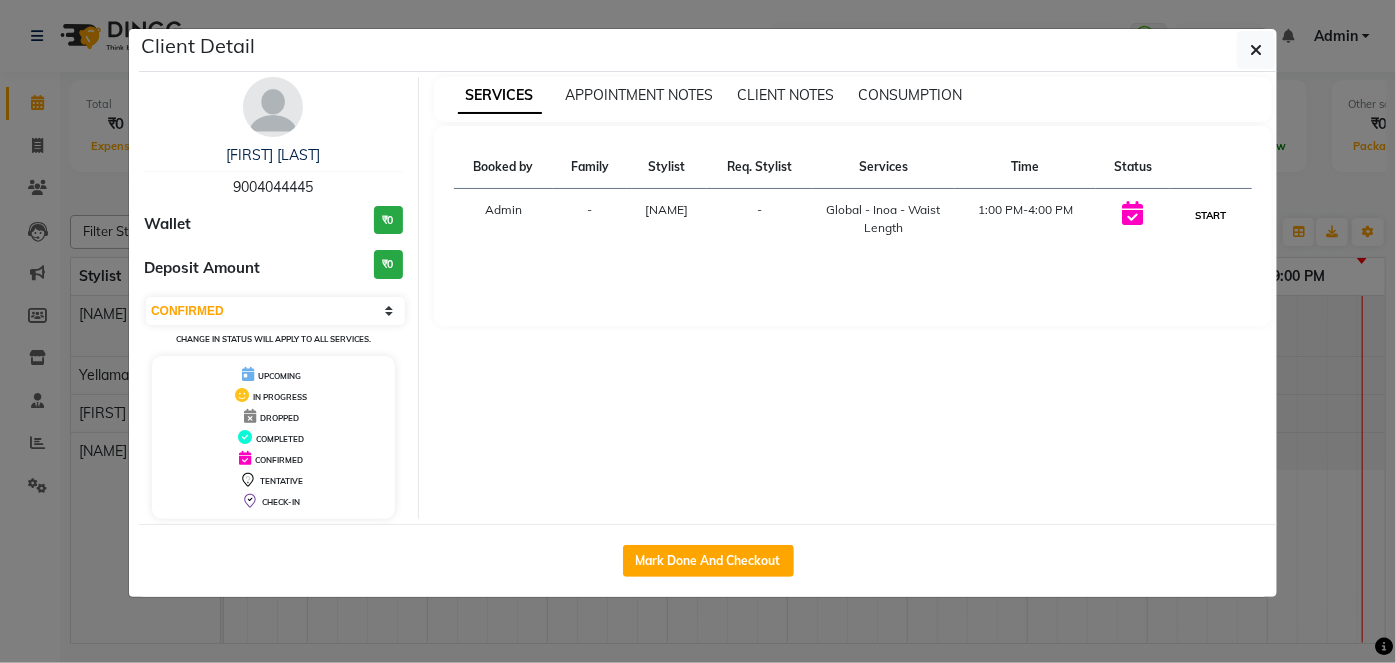 click on "START" at bounding box center (1210, 215) 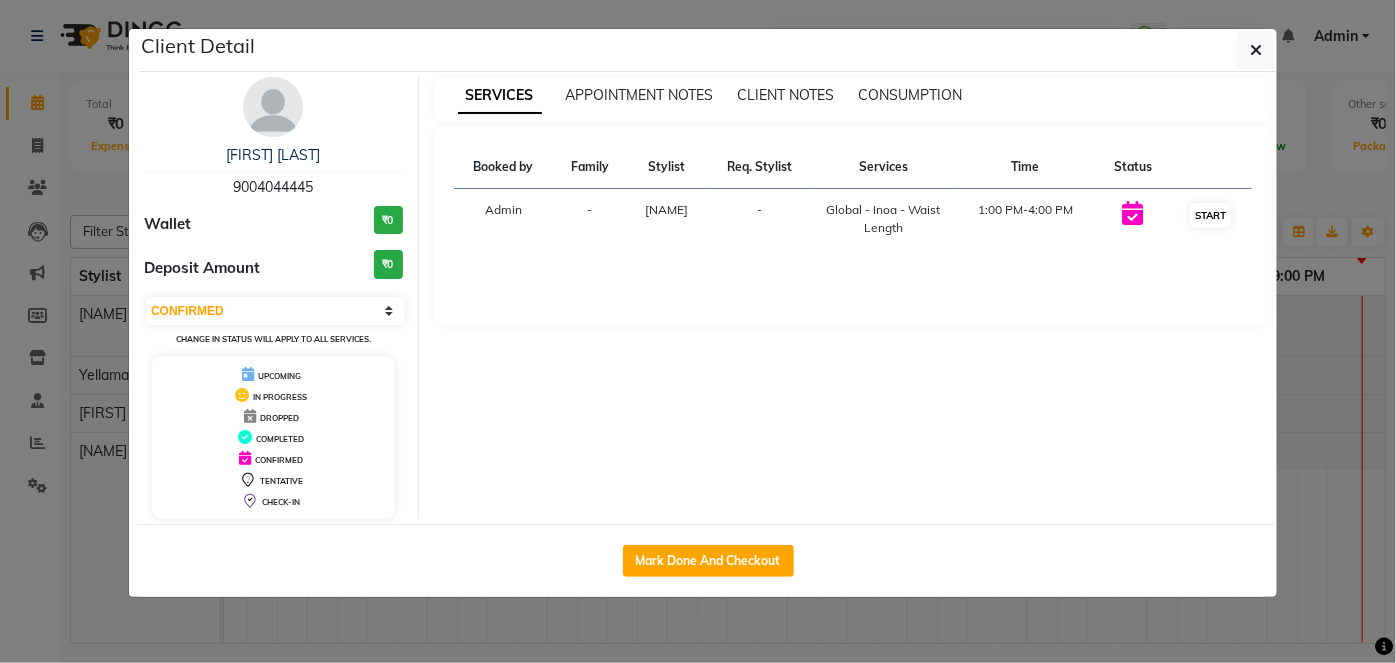 select on "1" 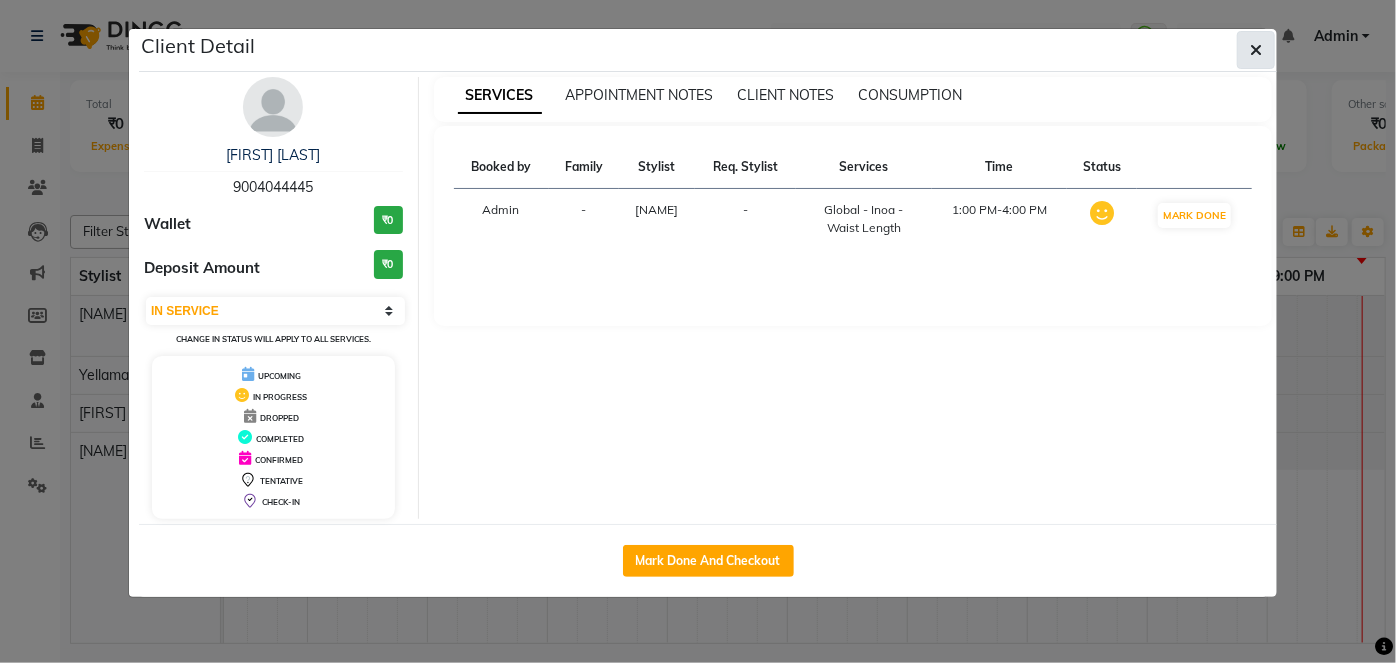 click 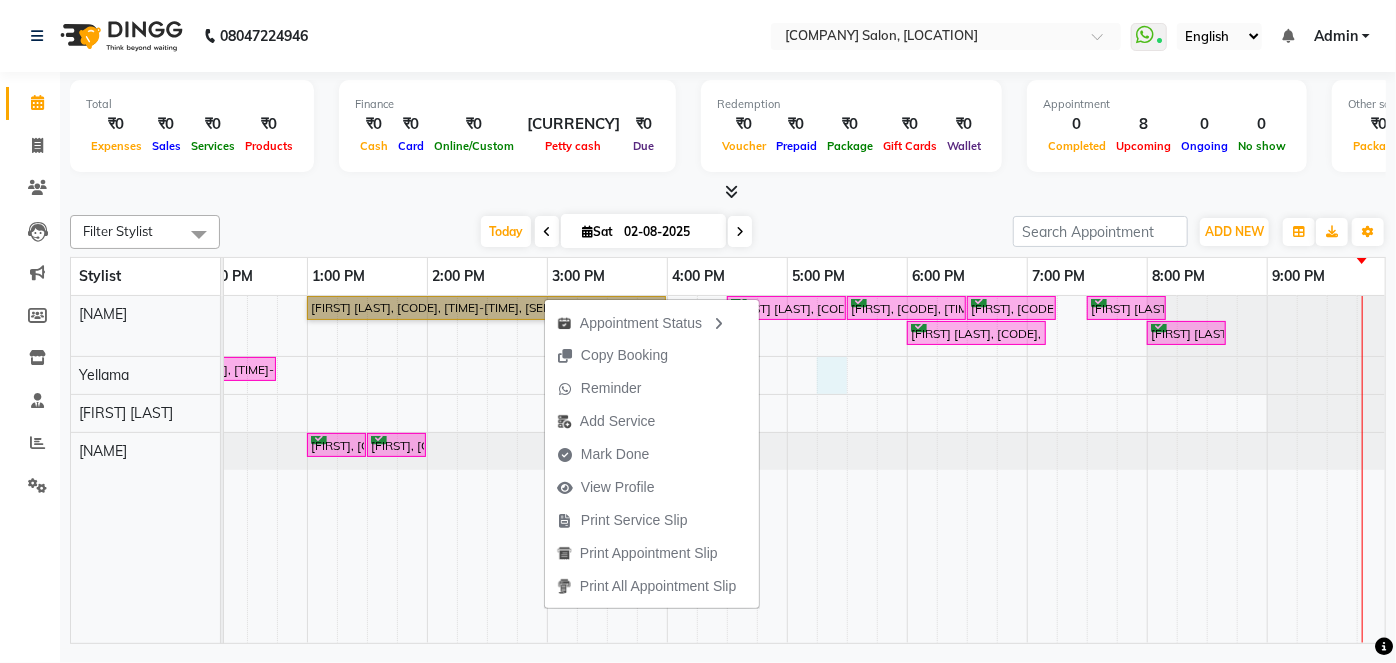 click on "[FIRST] [LAST], [CODE], [TIME]-[TIME], [SERVICE] - [SERVICE] - [LENGTH]     [FIRST] [LAST], [CODE], [TIME]-[TIME], [SERVICE]- [BRAND]  - [LENGTH]     [FIRST], [CODE], [TIME]-[TIME], [SERVICE] - [LENGTH]     [FIRST], [CODE], [TIME]-[TIME], [SERVICE]     [FIRST] [LAST], [CODE], [TIME]-[TIME], [SERVICE] - [GENDER] [SERVICE] ([NAME])     [FIRST] [LAST], [CODE], [TIME]-[TIME], [SERVICE] - [GENDER] [SERVICE] ([NAME])     [FIRST] [LAST], [CODE], [TIME]-[TIME], [SERVICE] - [GENDER] [SERVICE] ([NAME])     [FIRST] [LAST], [CODE], [TIME]-[TIME], [SERVICE] - [GENDER] [SERVICE] ([NAME])     [FIRST] [LAST], [CODE], [TIME]-[TIME], [SERVICE]     [FIRST], [CODE], [TIME]-[TIME], [SERVICE] - [SERVICE]     [FIRST], [CODE], [TIME]-[TIME], [SERVICE] - [SERVICE]" at bounding box center [607, 469] 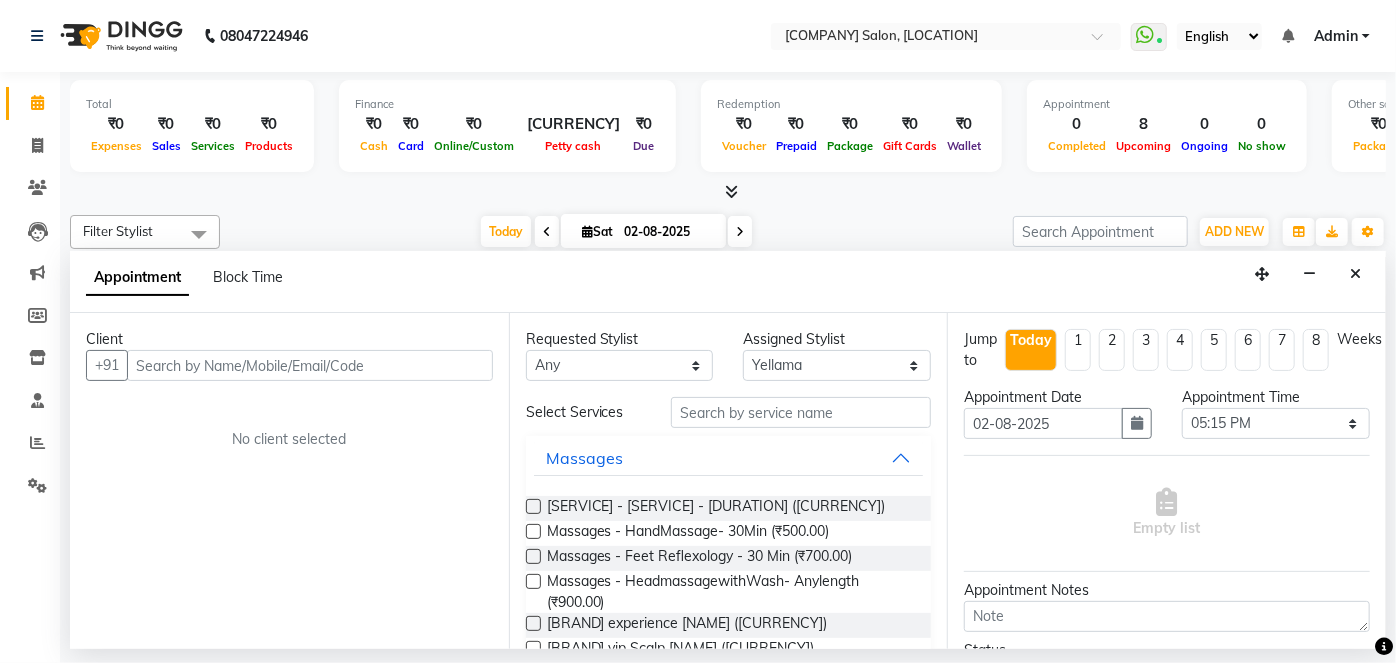 drag, startPoint x: 1352, startPoint y: 278, endPoint x: 1295, endPoint y: 272, distance: 57.31492 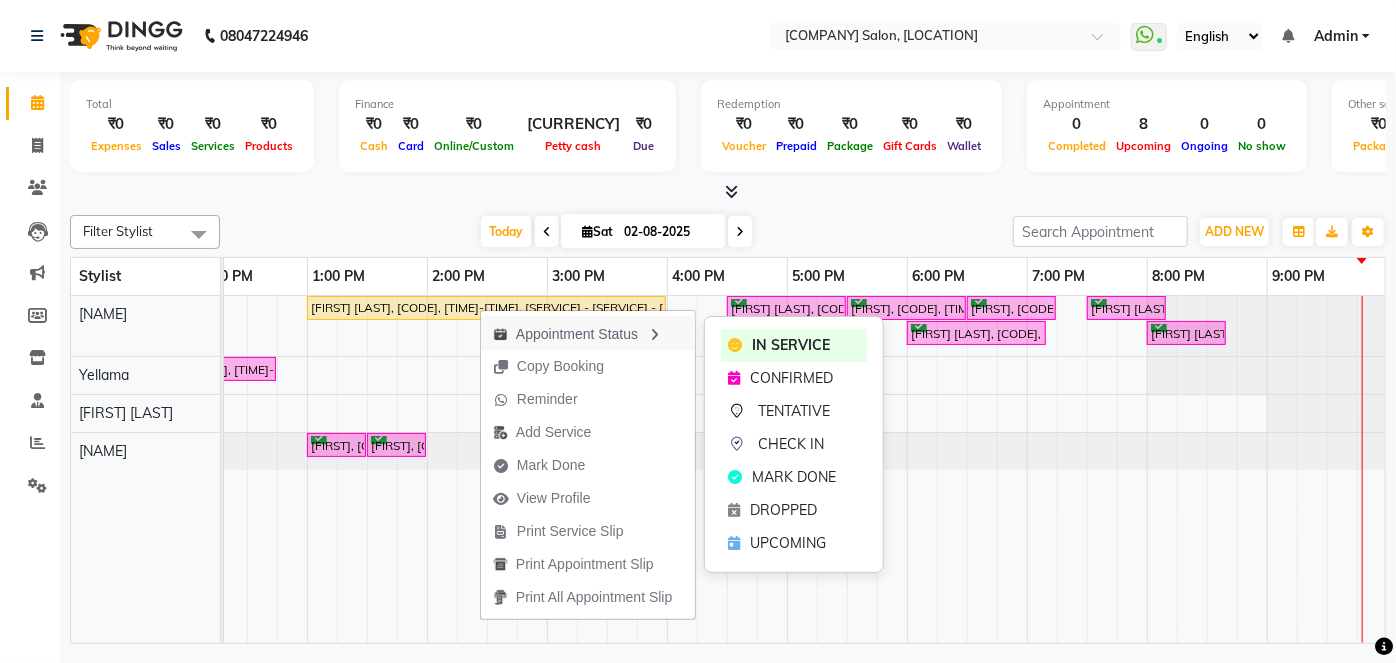 click on "Appointment Status" at bounding box center (588, 333) 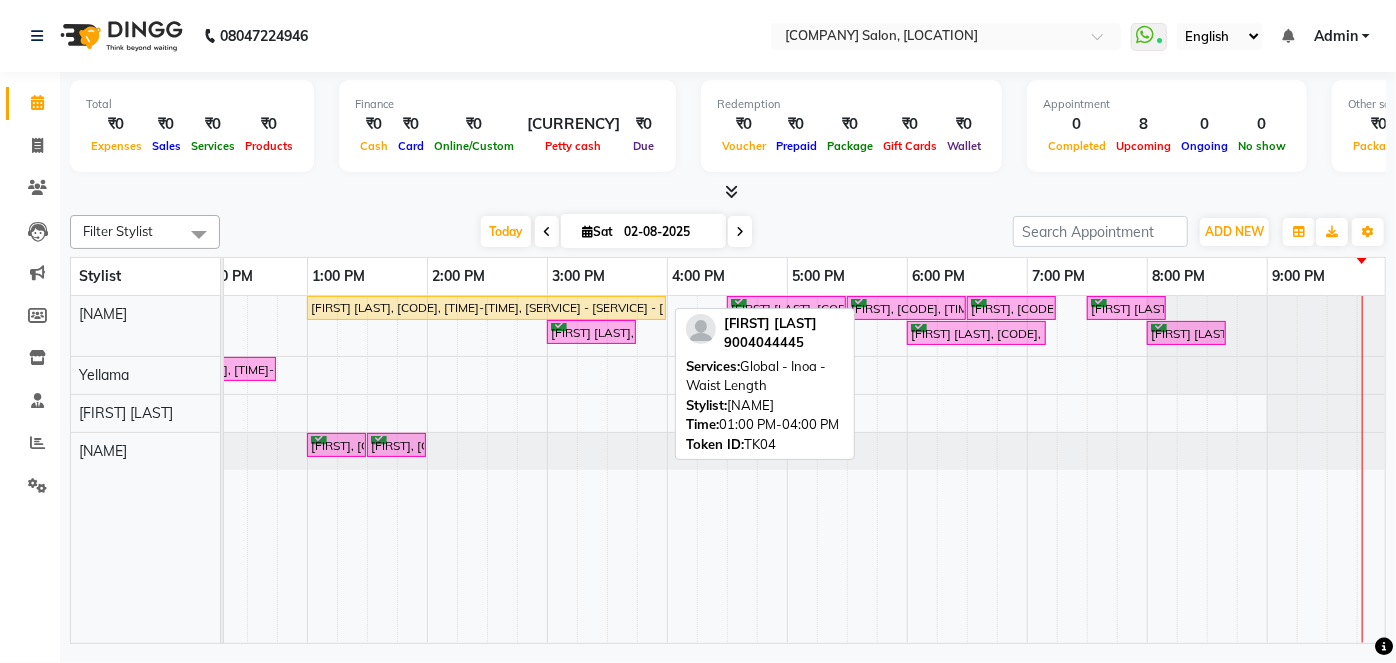 click on "[FIRST] [LAST], [CODE], [TIME]-[TIME], [SERVICE] - [SERVICE] - [LENGTH]" at bounding box center (486, 308) 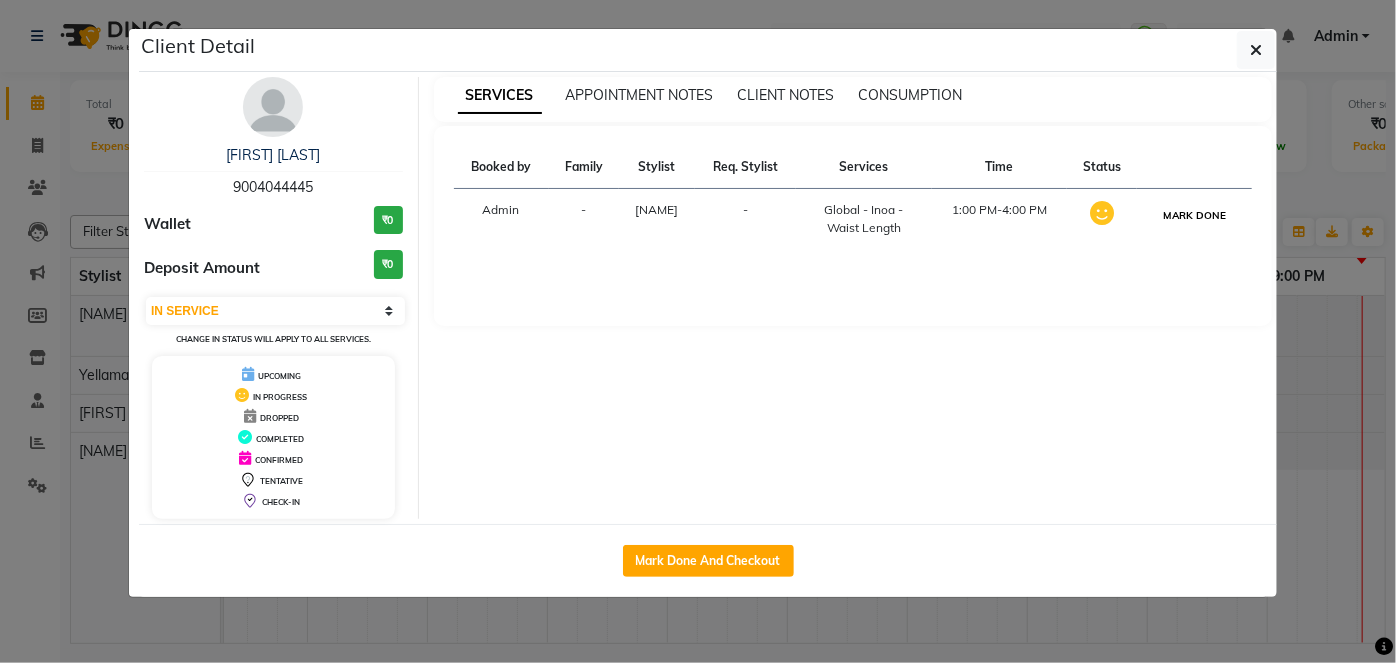 click on "MARK DONE" at bounding box center (1194, 215) 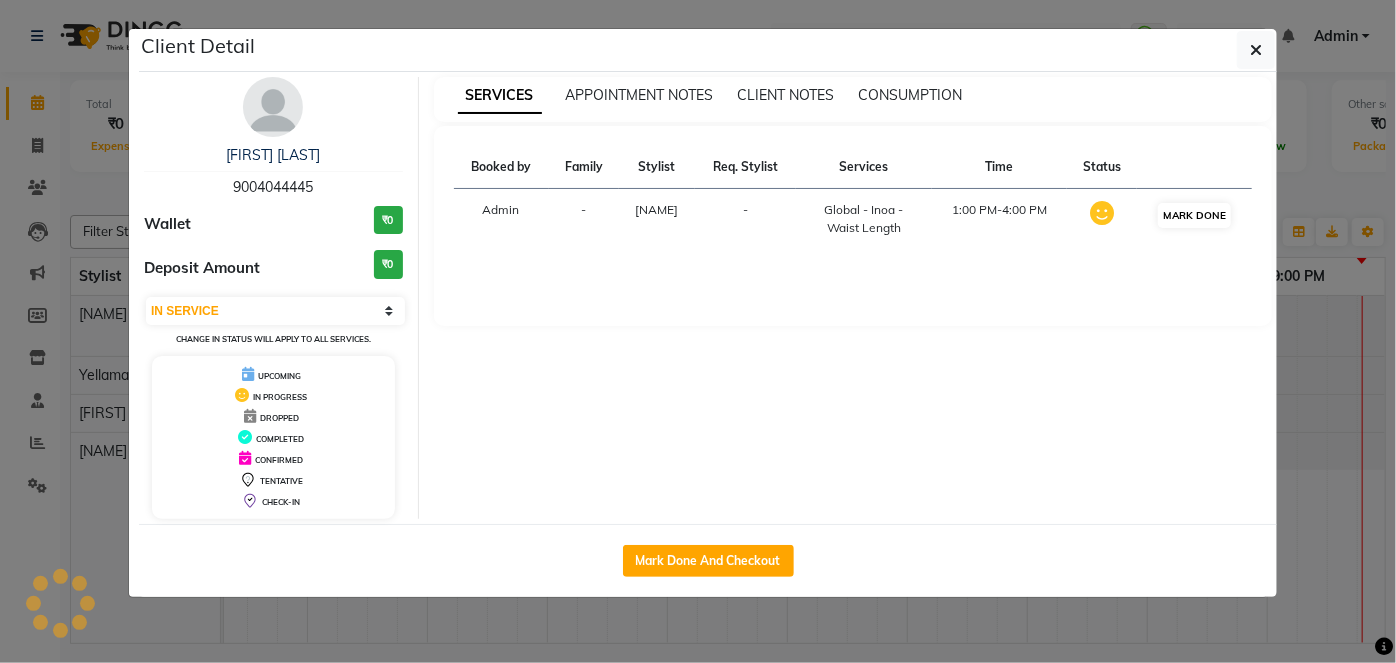 select on "3" 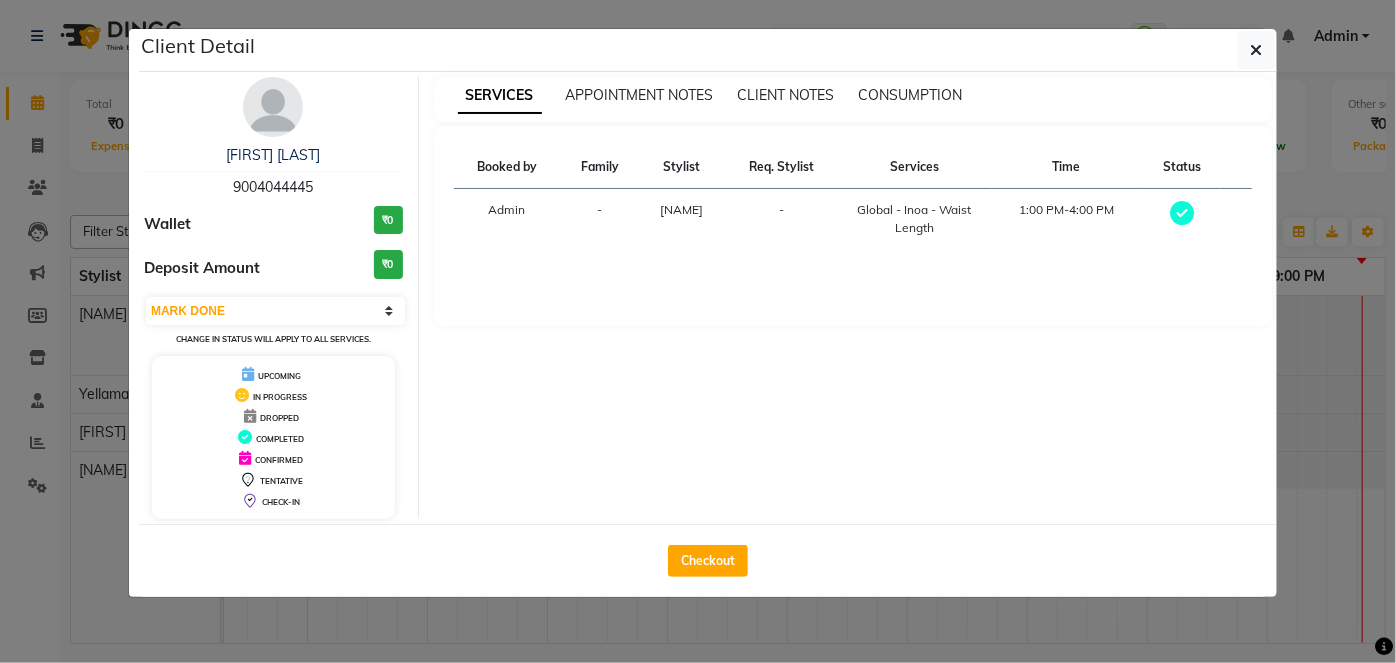 click at bounding box center [1182, 213] 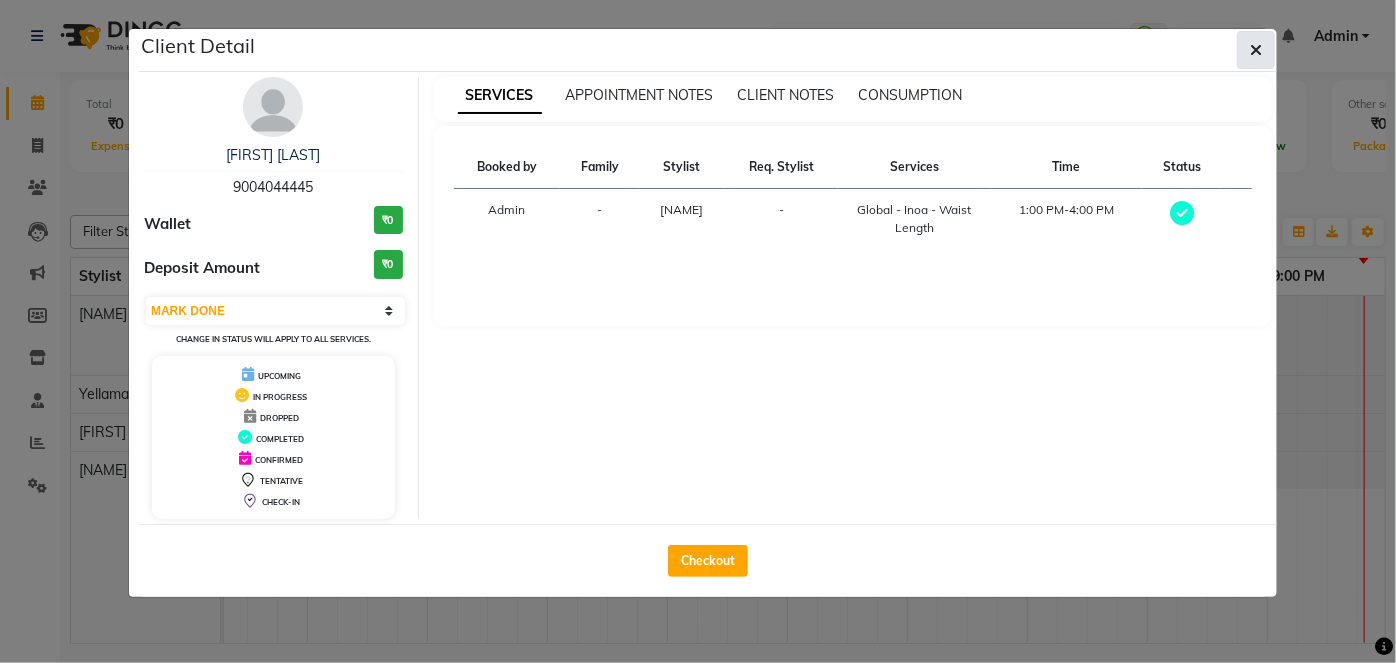 click 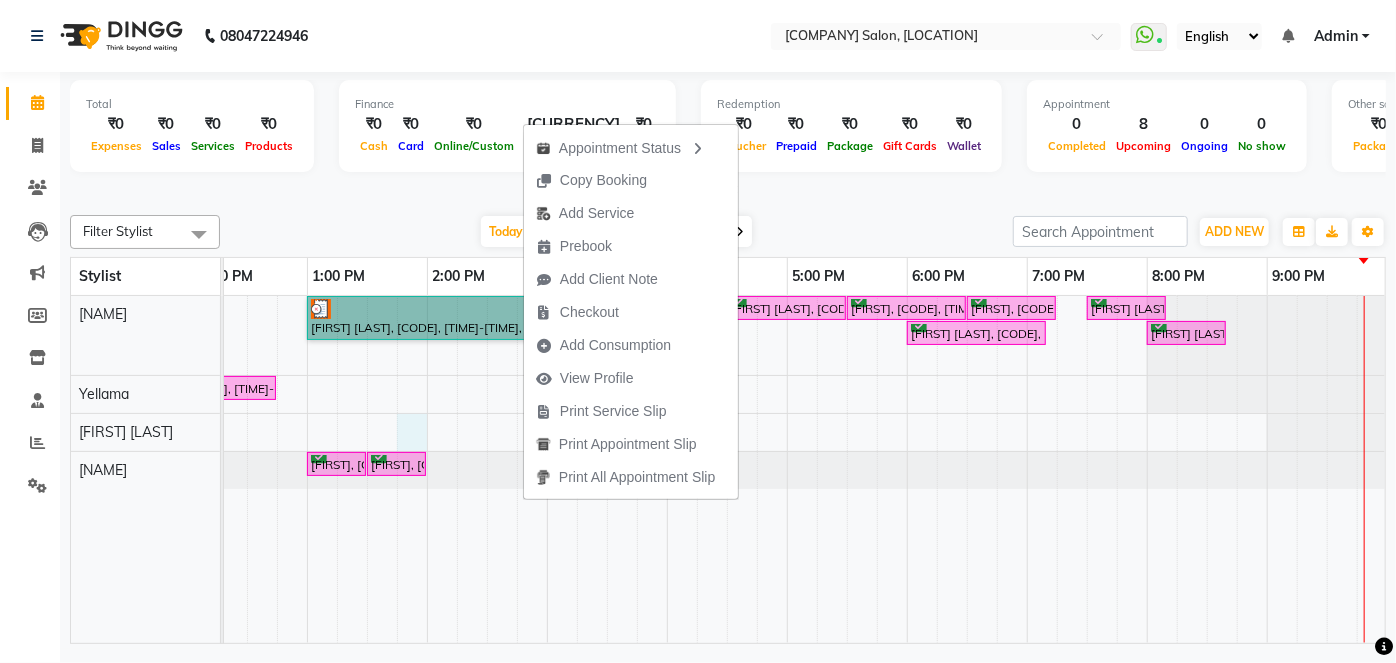 click on "[FIRST] [LAST], [CODE], [TIME]-[TIME], [SERVICE] - [SERVICE] - [LENGTH]     [FIRST] [LAST], [CODE], [TIME]-[TIME], [SERVICE]- [BRAND]  - [LENGTH]     [FIRST], [CODE], [TIME]-[TIME], [SERVICE] - [LENGTH]     [FIRST], [CODE], [TIME]-[TIME], [SERVICE]     [FIRST] [LAST], [CODE], [TIME]-[TIME], [SERVICE] - [GENDER] [SERVICE] ([NAME])     [FIRST] [LAST], [CODE], [TIME]-[TIME], [SERVICE] - [GENDER] [SERVICE] ([NAME])     [FIRST] [LAST], [CODE], [TIME]-[TIME], [SERVICE] - [GENDER] [SERVICE] ([NAME])     [FIRST] [LAST], [CODE], [TIME]-[TIME], [SERVICE] - [GENDER] [SERVICE] ([NAME])     [FIRST] [LAST], [CODE], [TIME]-[TIME], [SERVICE]     [FIRST], [CODE], [TIME]-[TIME], [SERVICE] - [SERVICE]     [FIRST], [CODE], [TIME]-[TIME], [SERVICE] - [SERVICE]" at bounding box center [607, 469] 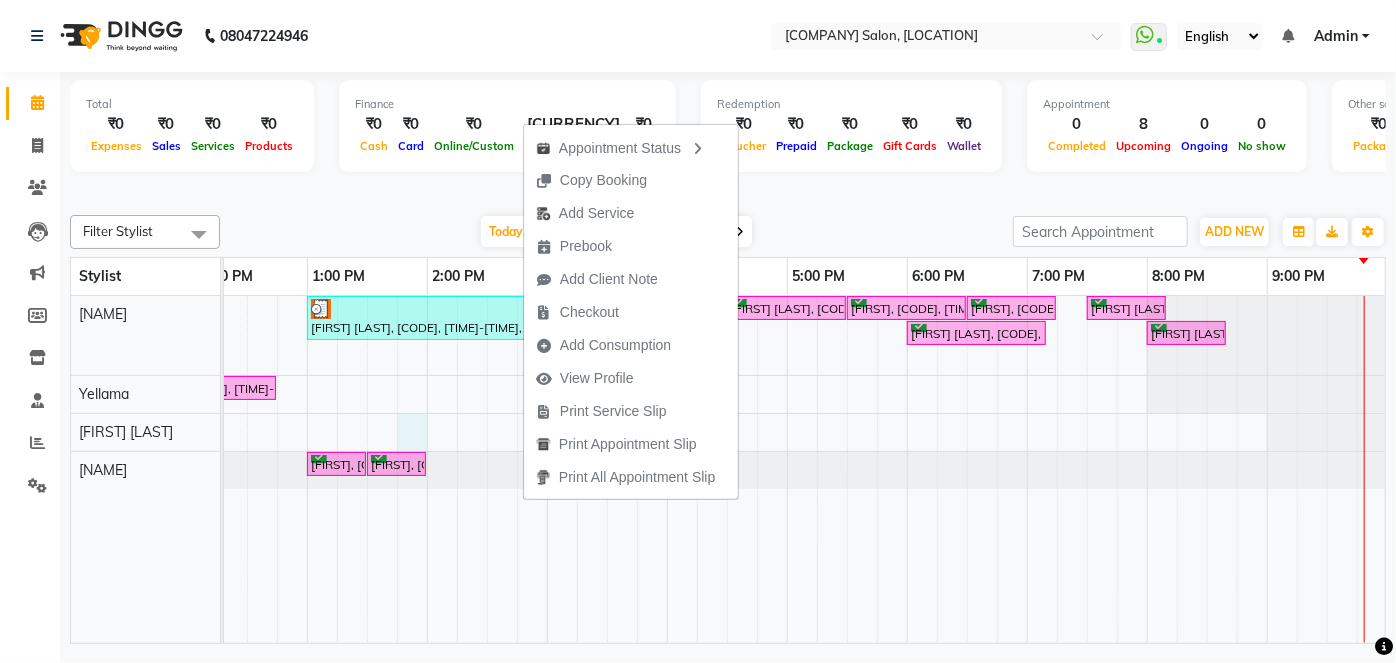 select on "62914" 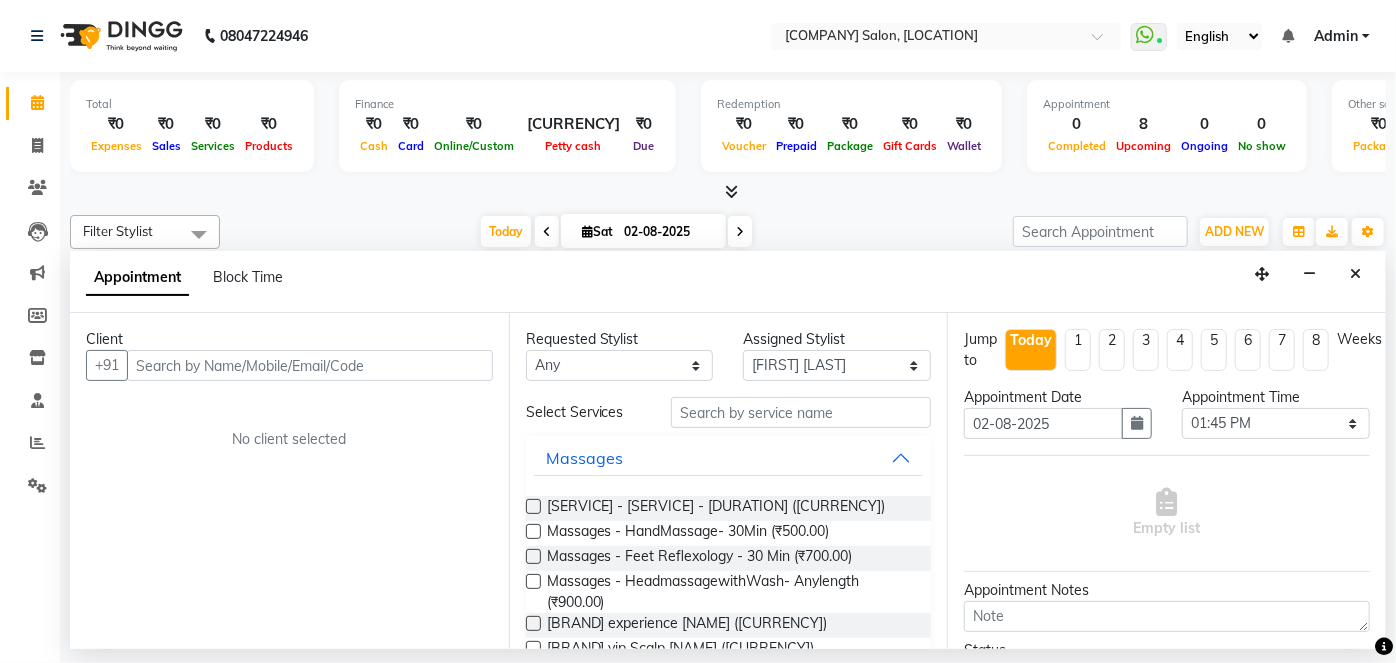 drag, startPoint x: 1360, startPoint y: 267, endPoint x: 1293, endPoint y: 267, distance: 67 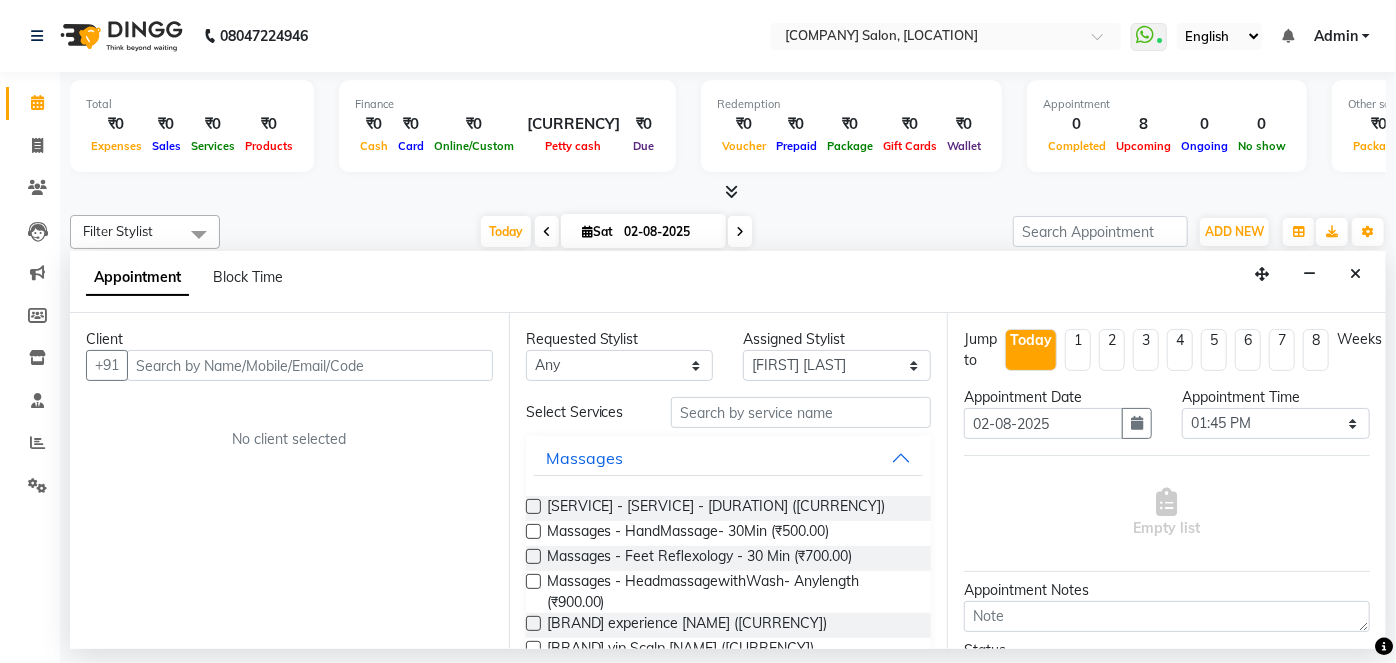 drag, startPoint x: 1355, startPoint y: 273, endPoint x: 1328, endPoint y: 271, distance: 27.073973 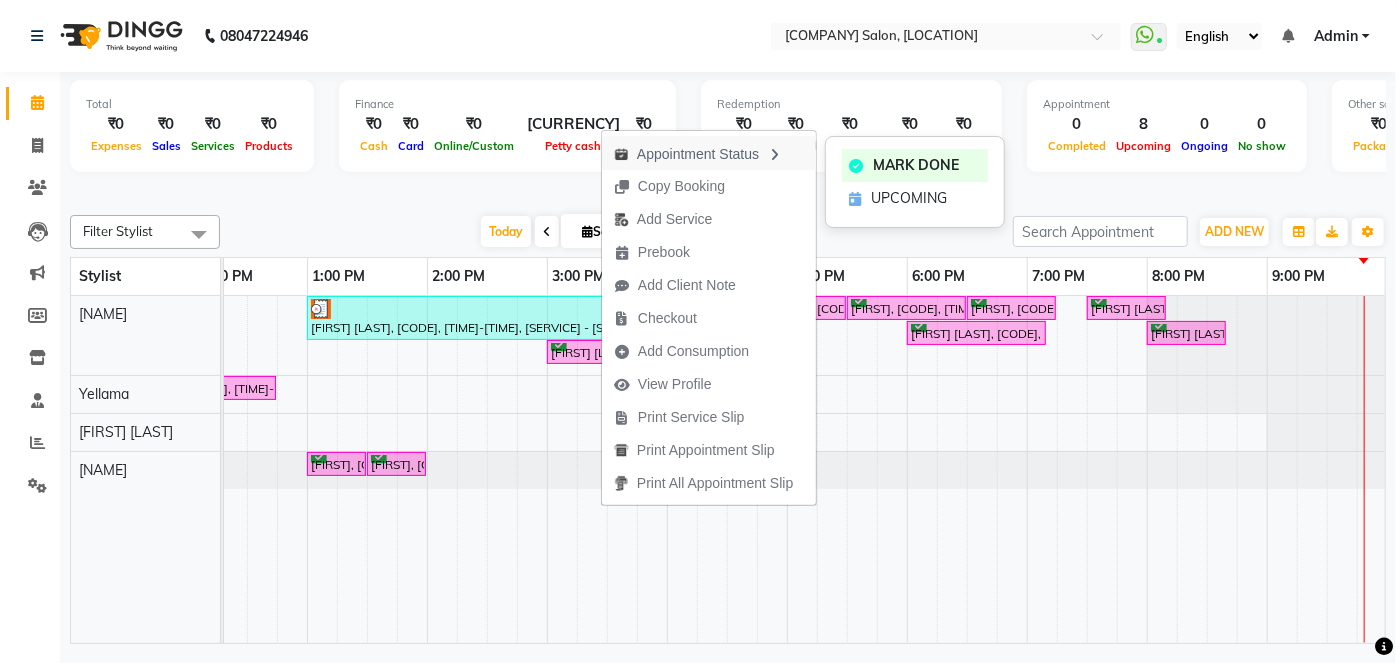 click at bounding box center (775, 155) 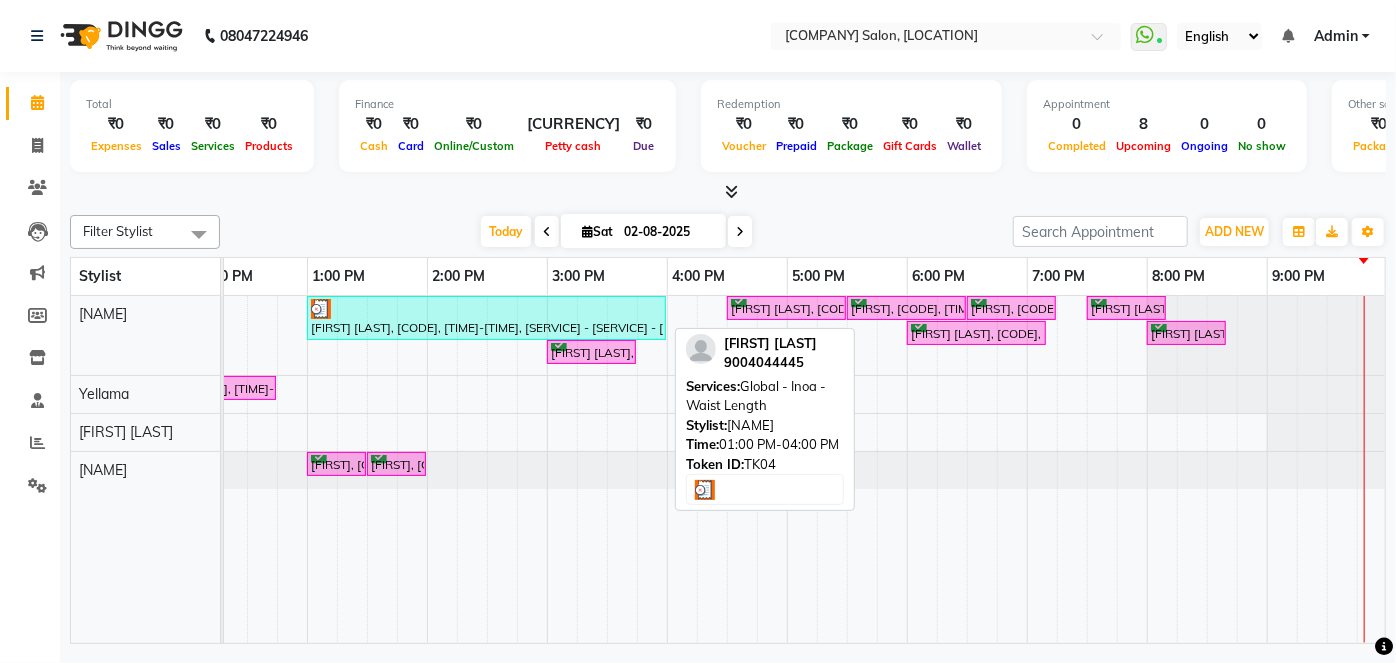 click on "[FIRST] [LAST], [CODE], [TIME]-[TIME], [SERVICE] - [SERVICE] - [LENGTH]" at bounding box center (486, 318) 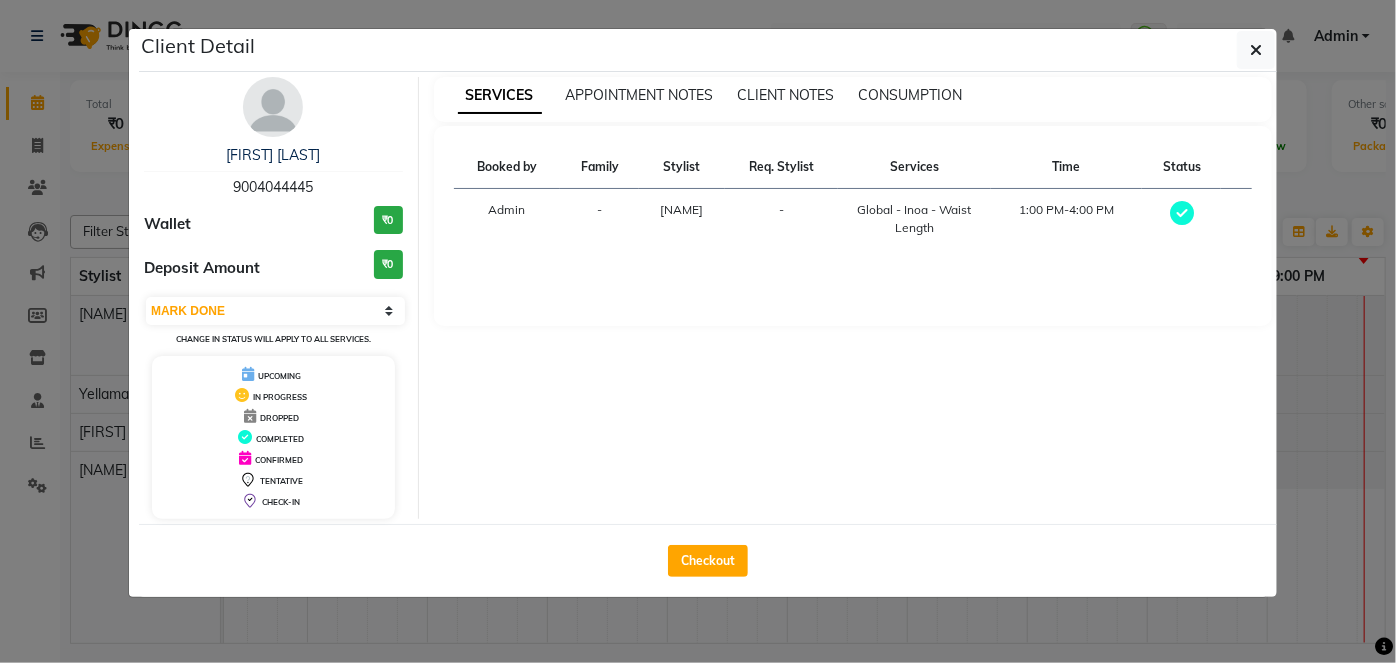 click at bounding box center [1182, 213] 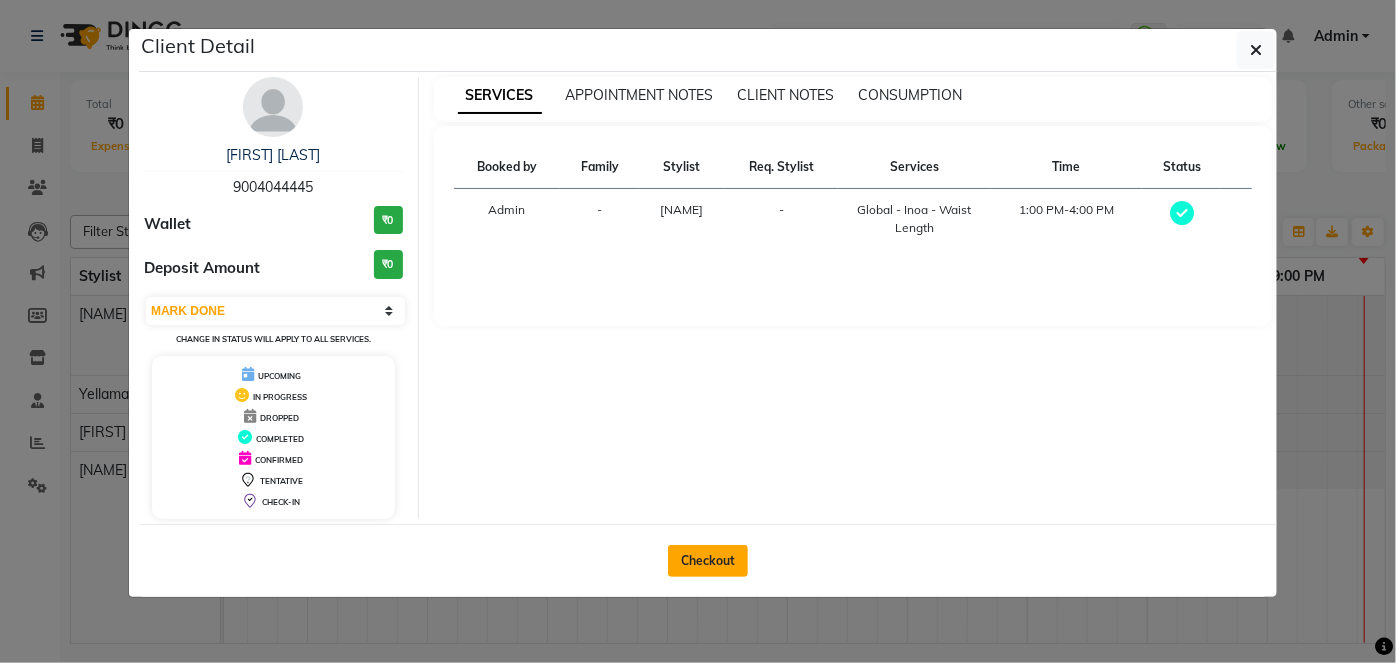 click on "Checkout" 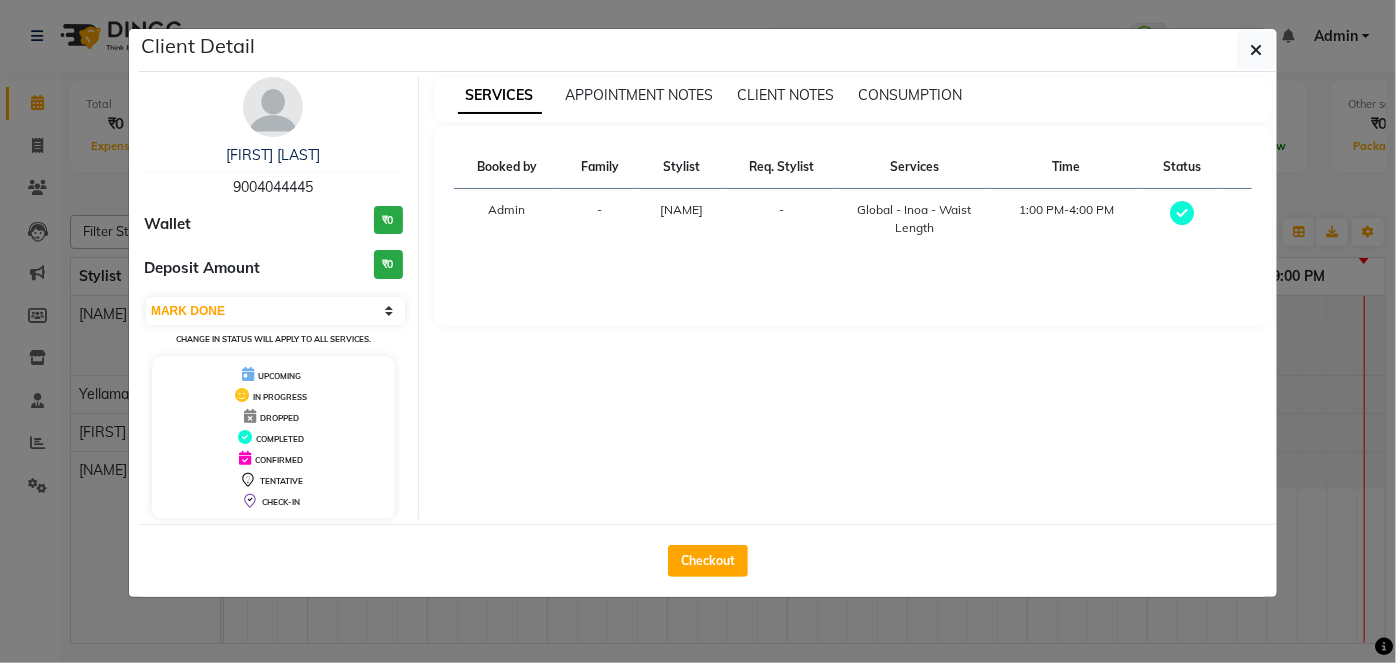 select on "service" 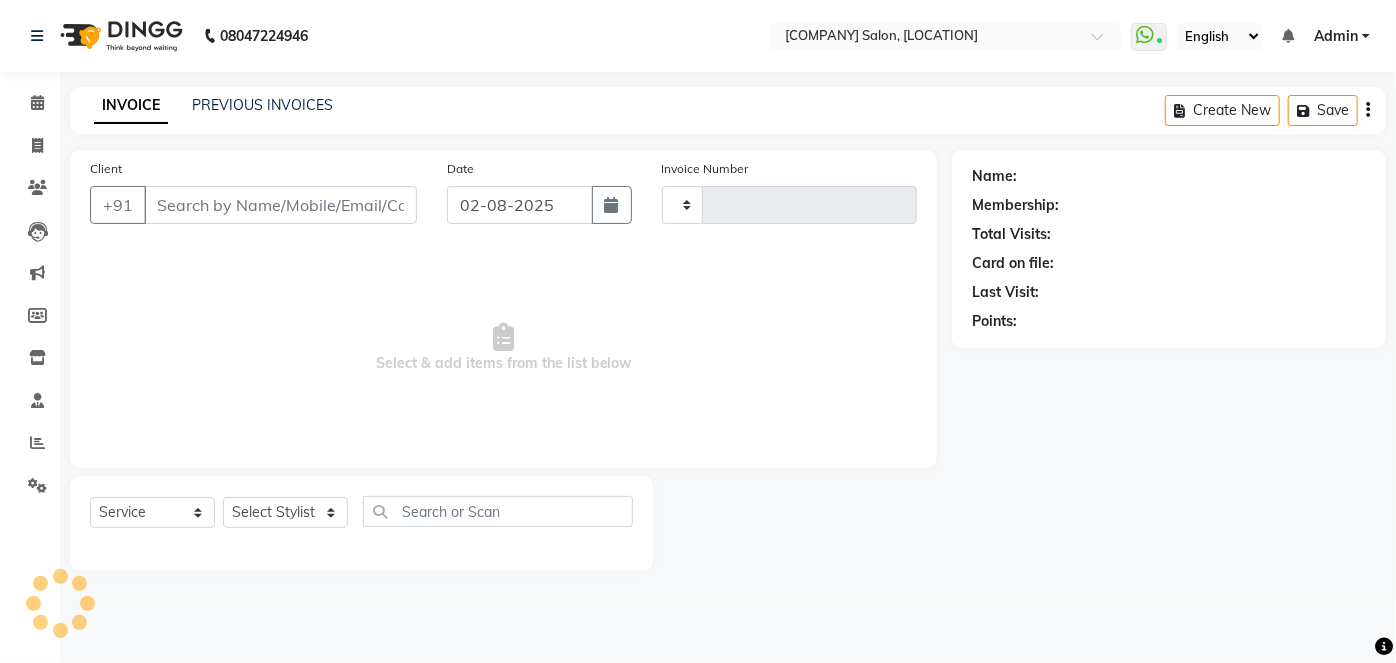 type on "0336" 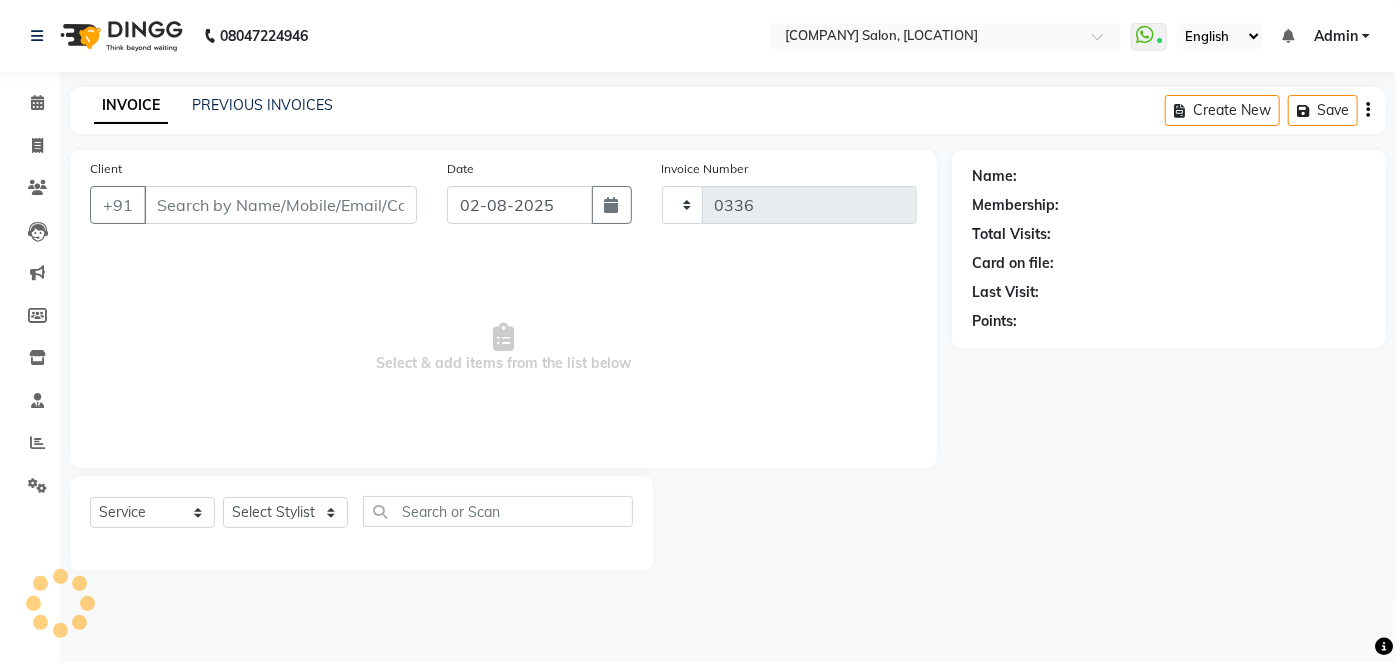 select on "6386" 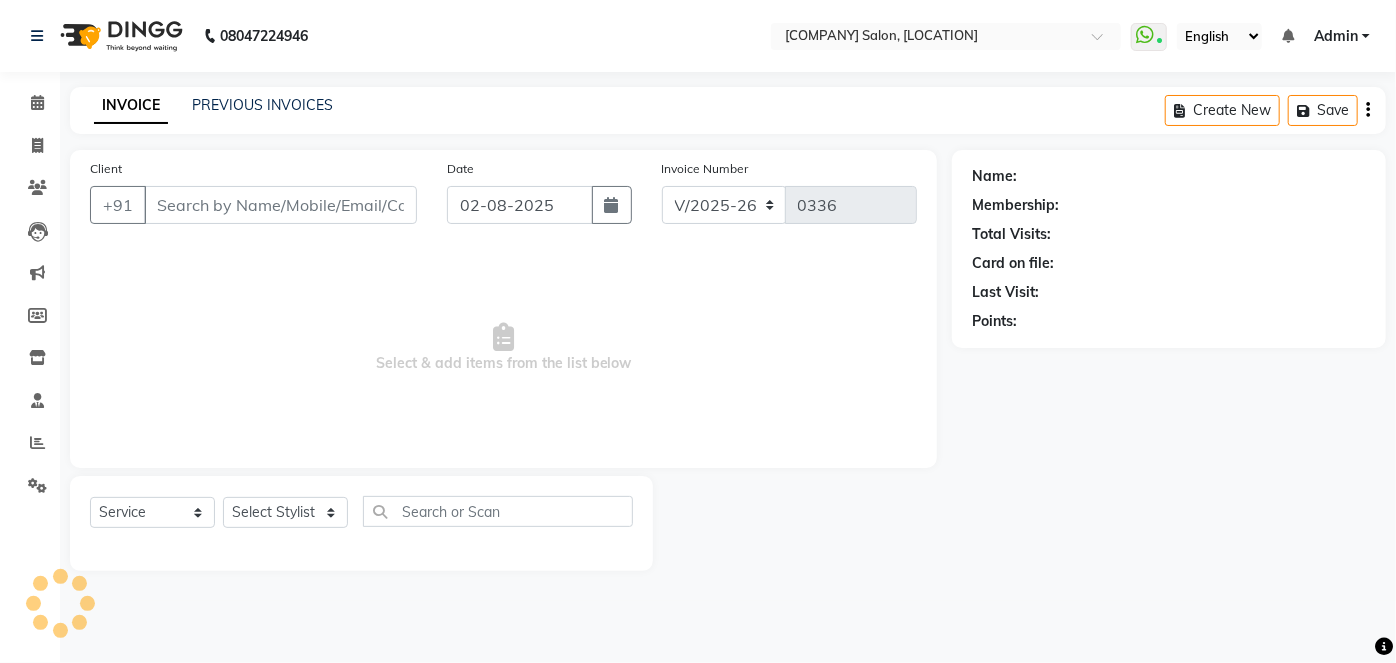 type on "9004044445" 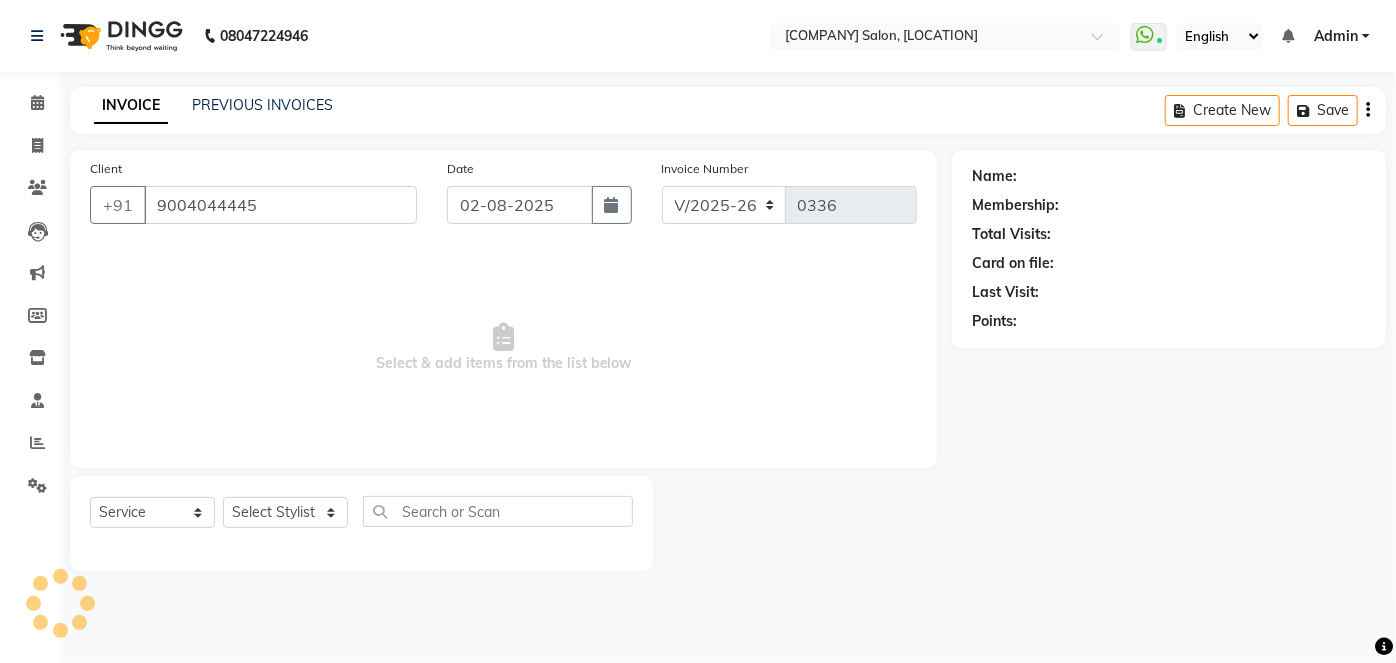 select on "50293" 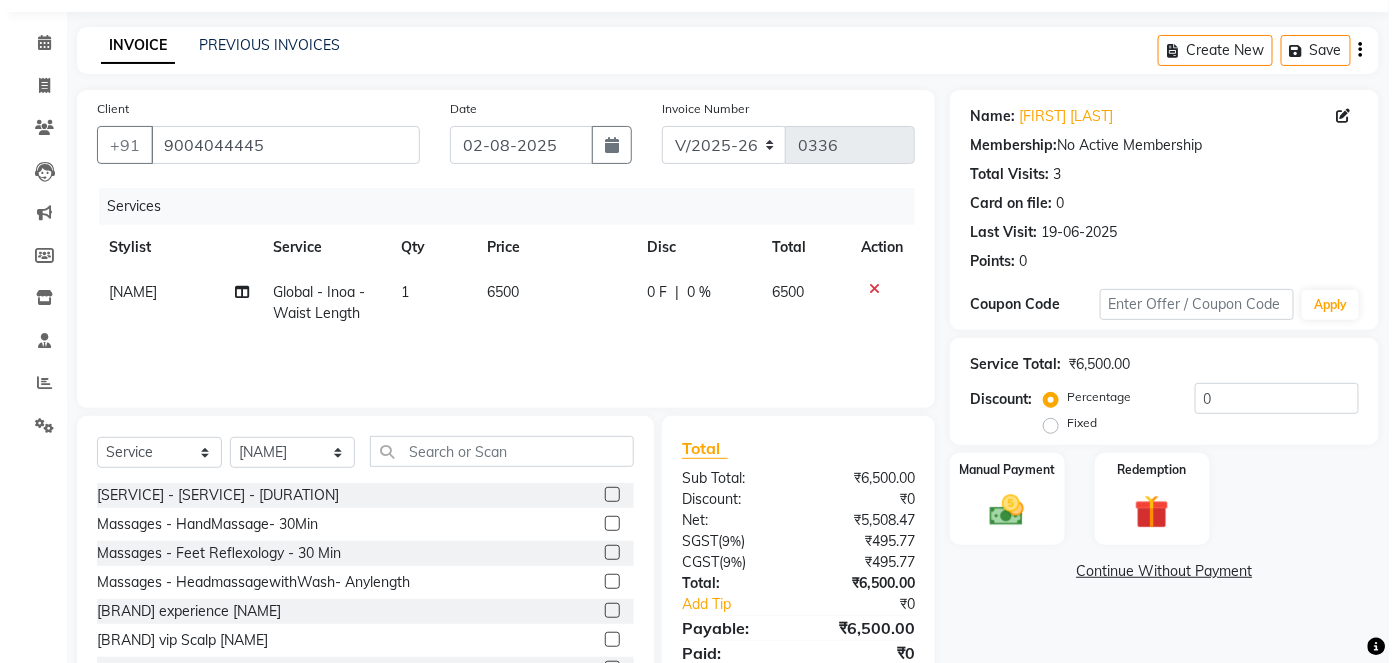 scroll, scrollTop: 0, scrollLeft: 0, axis: both 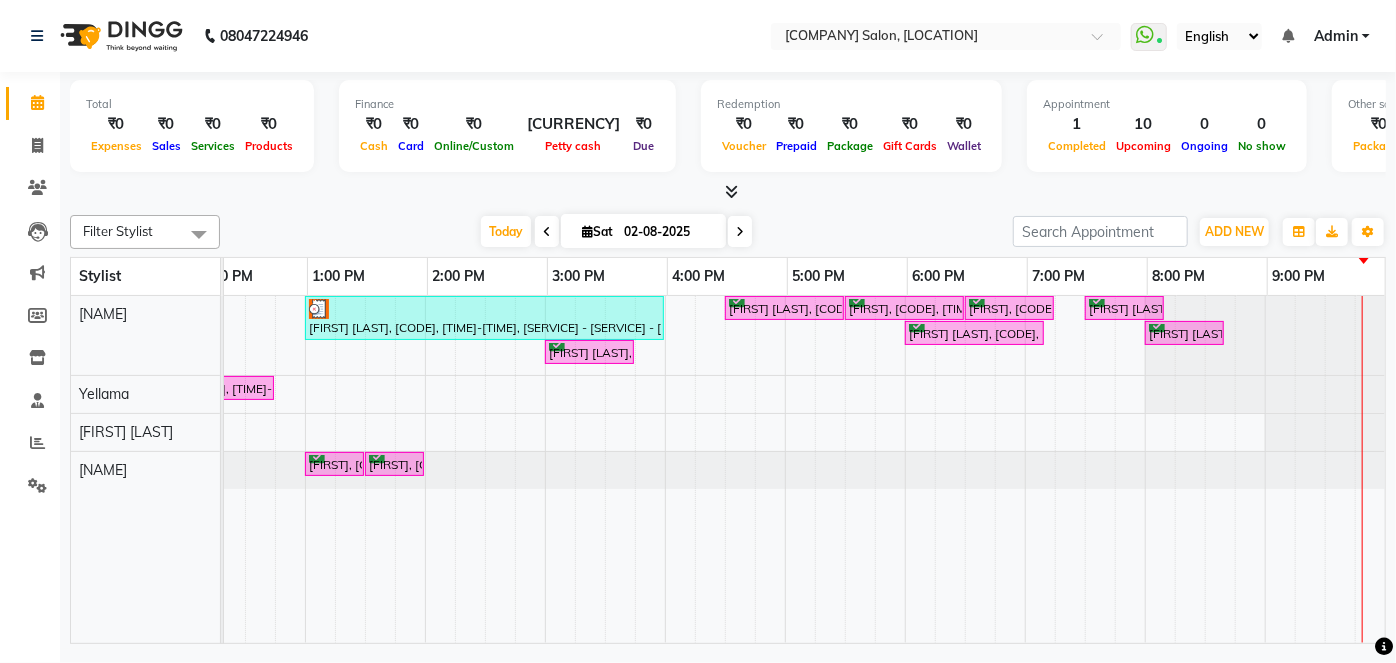 drag, startPoint x: 922, startPoint y: 627, endPoint x: 1072, endPoint y: 635, distance: 150.21318 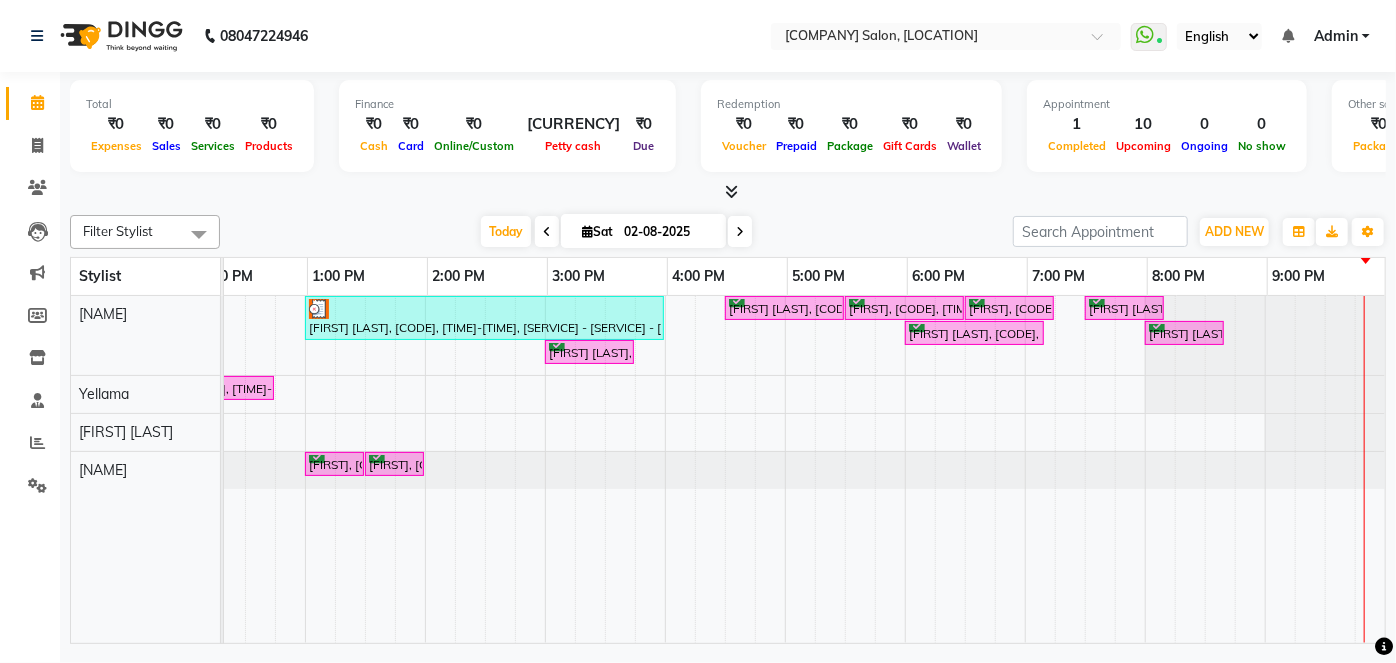 click at bounding box center [740, 231] 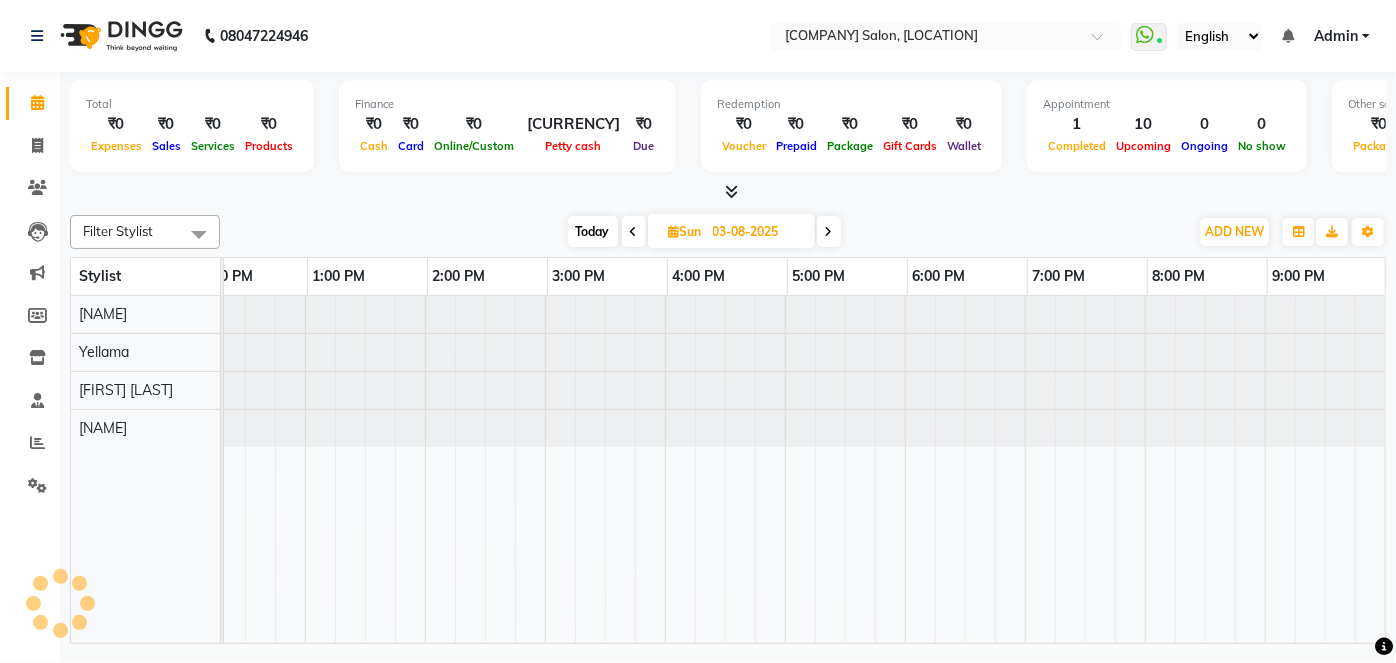 scroll, scrollTop: 0, scrollLeft: 397, axis: horizontal 